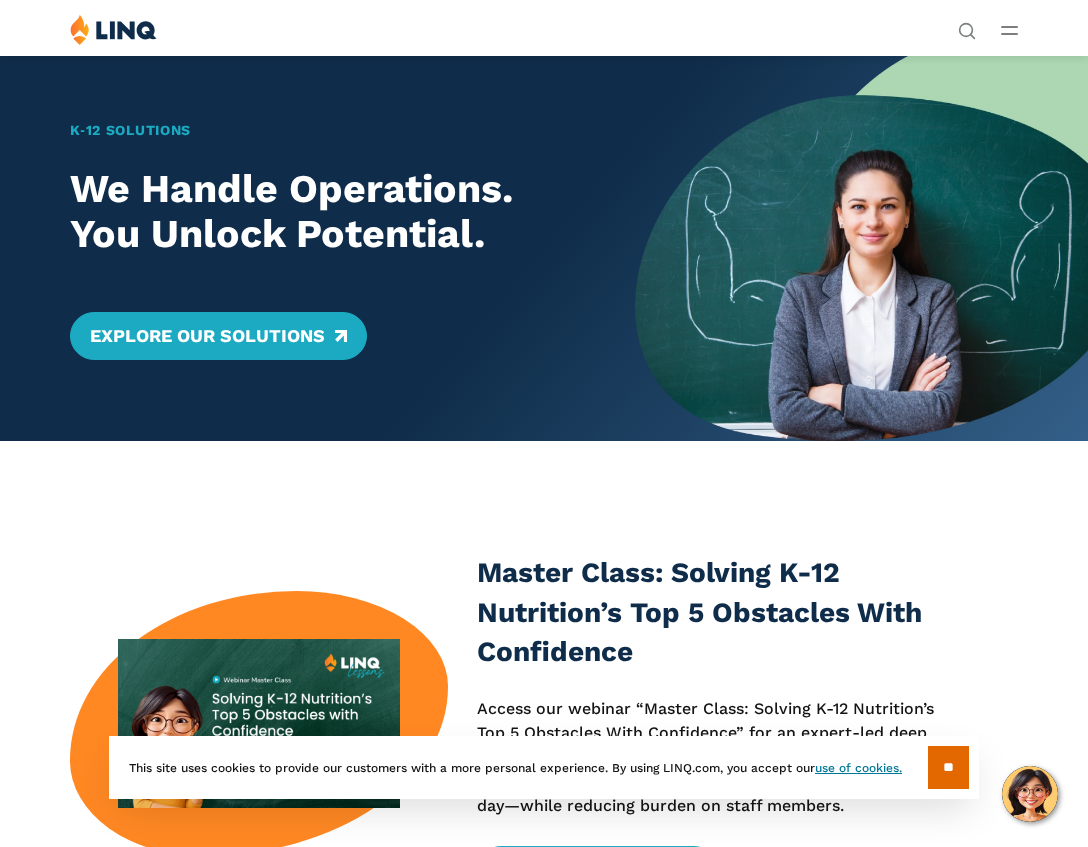 scroll, scrollTop: 0, scrollLeft: 0, axis: both 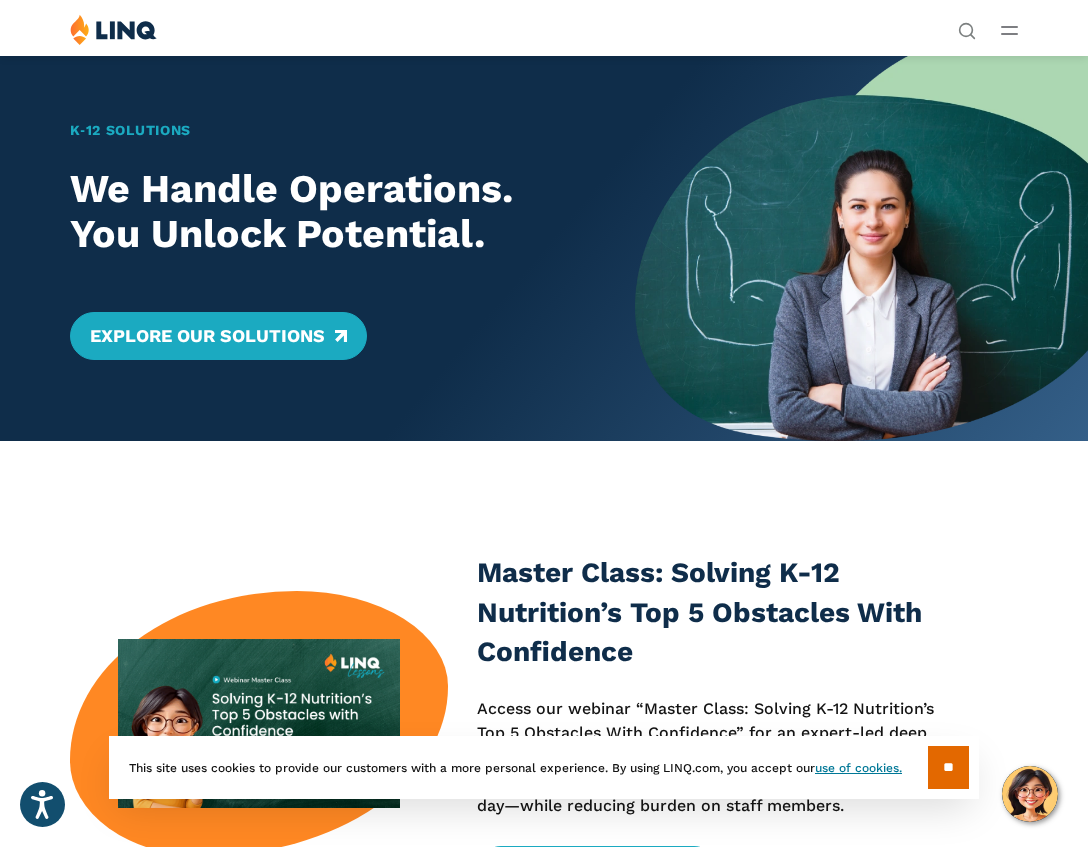click 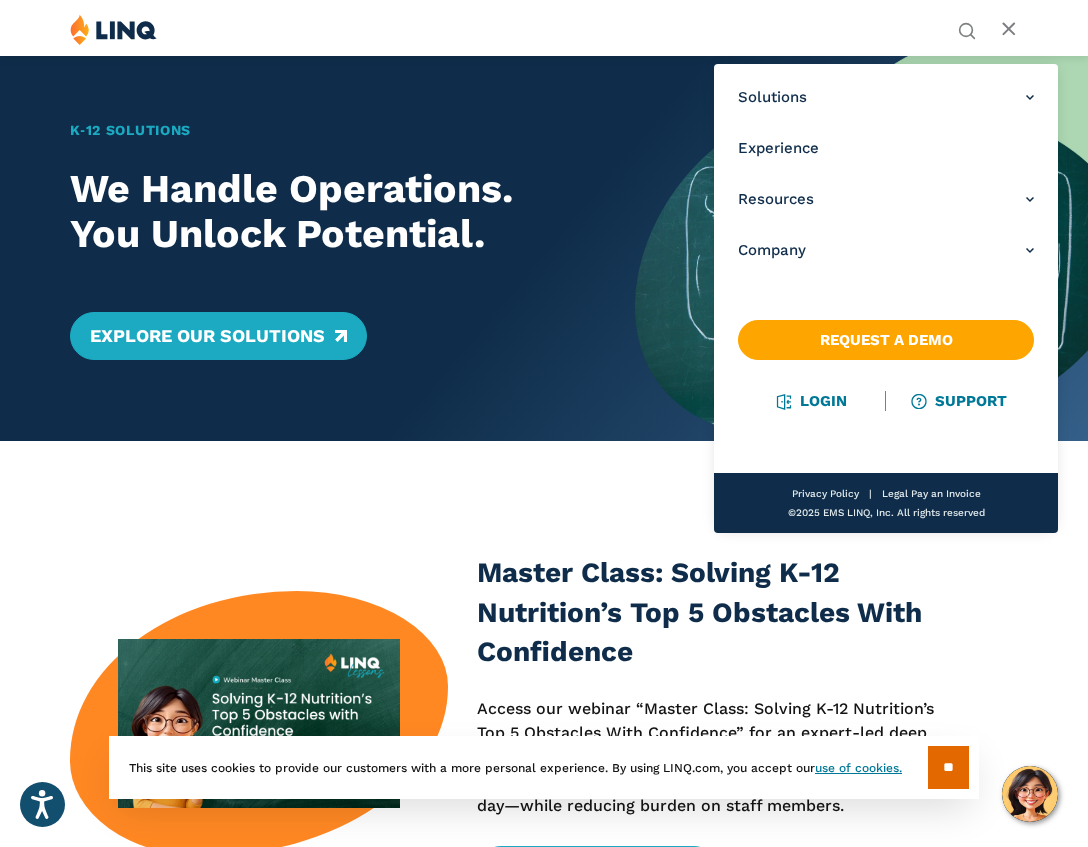 click on "Explore Our Solutions" at bounding box center [330, 336] 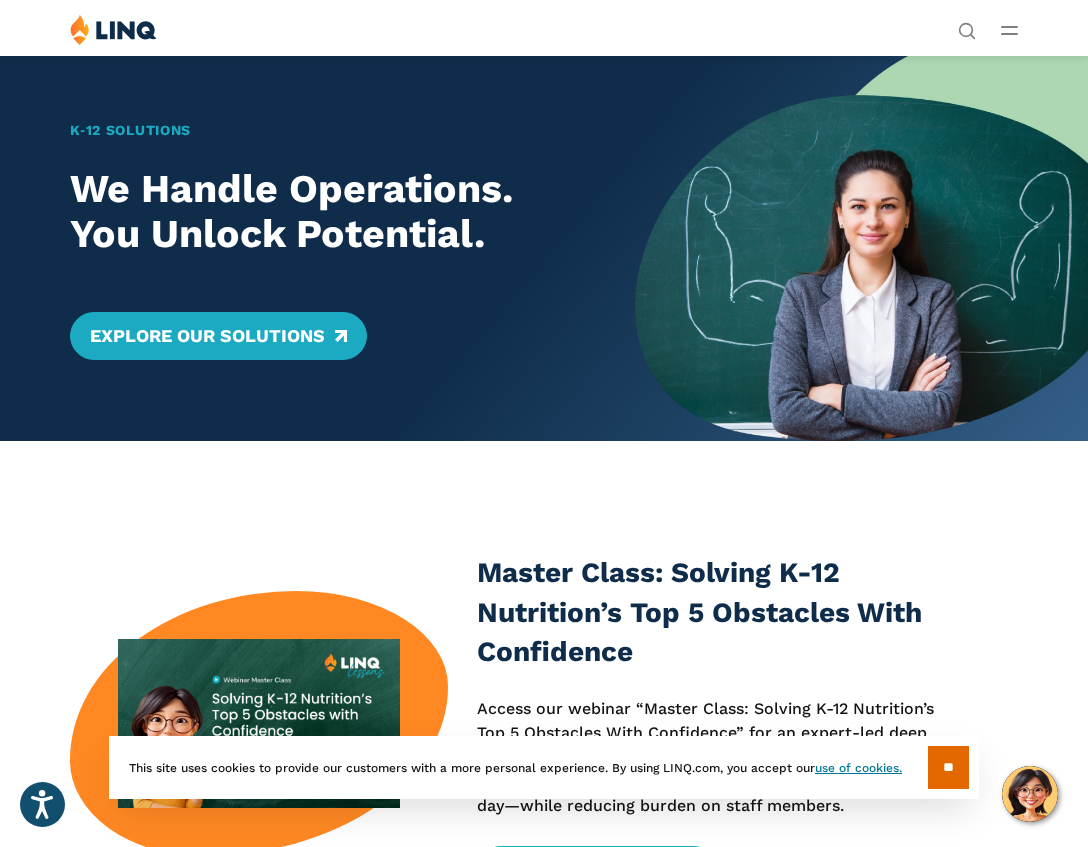 click at bounding box center (113, 29) 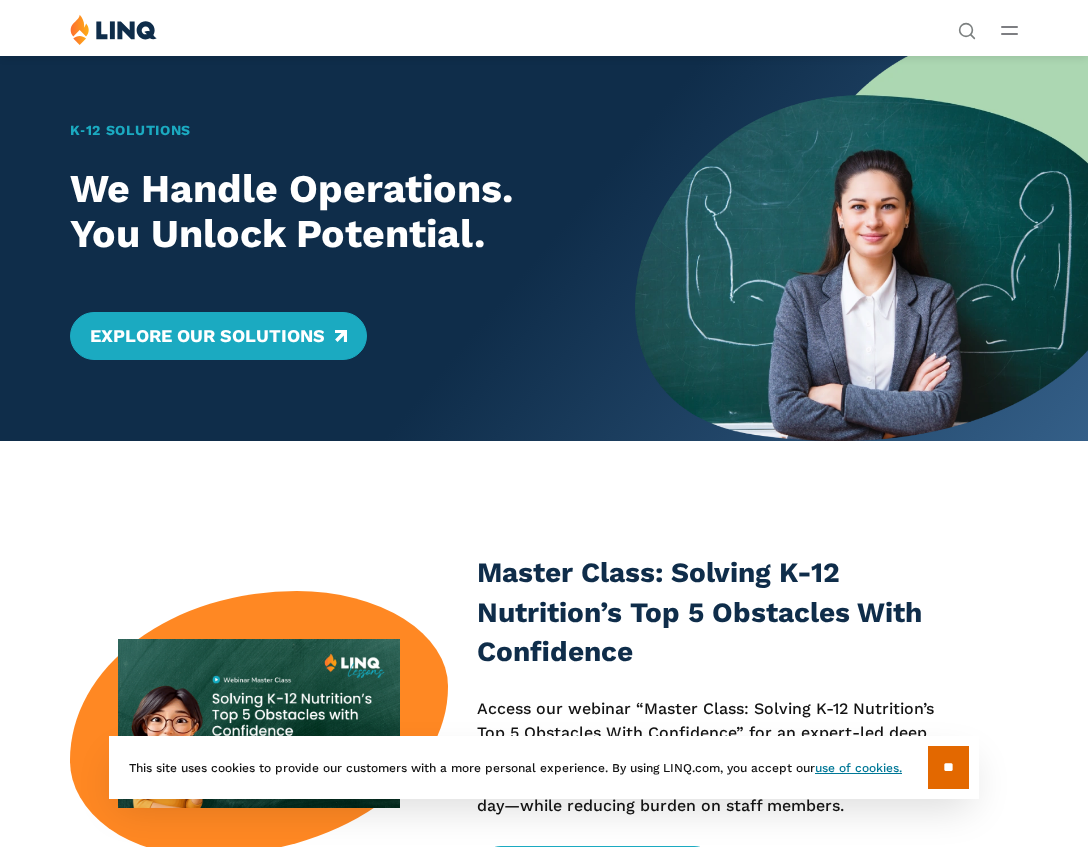 scroll, scrollTop: 0, scrollLeft: 0, axis: both 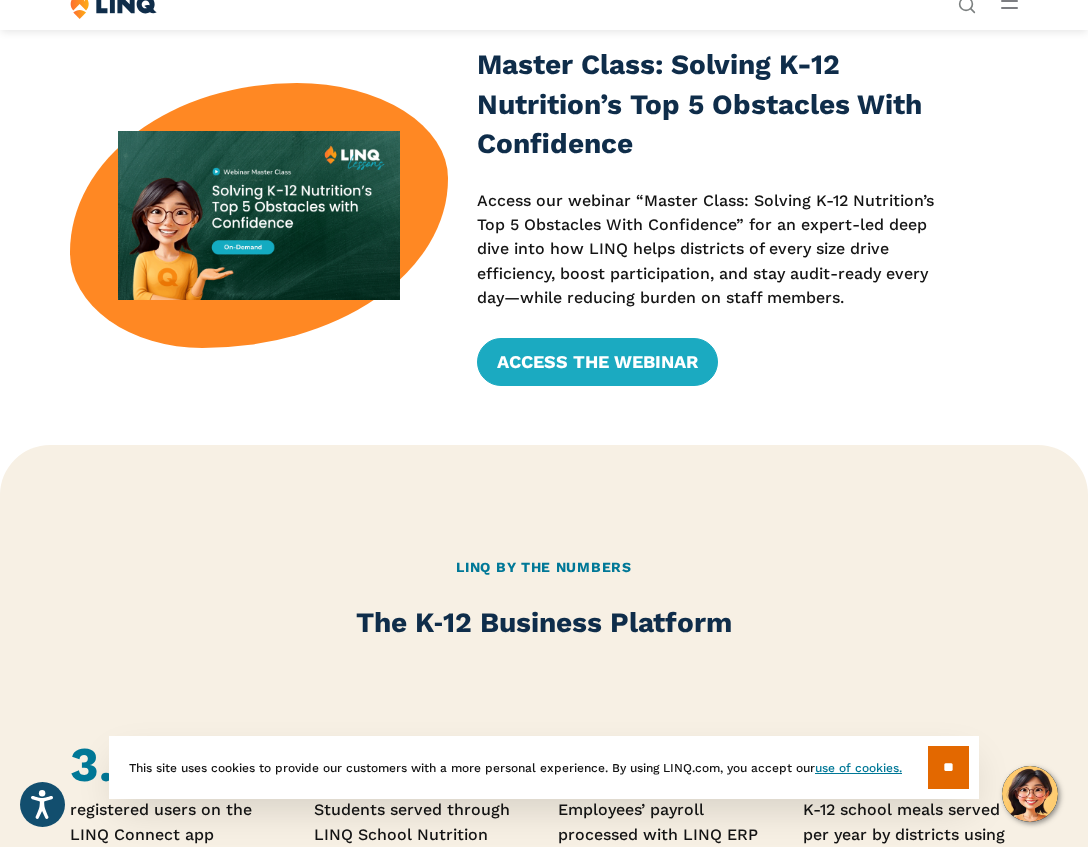 click on "Master Class: Solving K-12 Nutrition’s Top 5 Obstacles With Confidence
Access our webinar “Master Class: Solving K-12 Nutrition’s Top 5 Obstacles With Confidence” for an expert-led deep dive into how LINQ helps districts of every size drive efficiency, boost participation, and stay audit-ready every day—while reducing burden on staff members.
Access the Webinar" at bounding box center [544, 215] 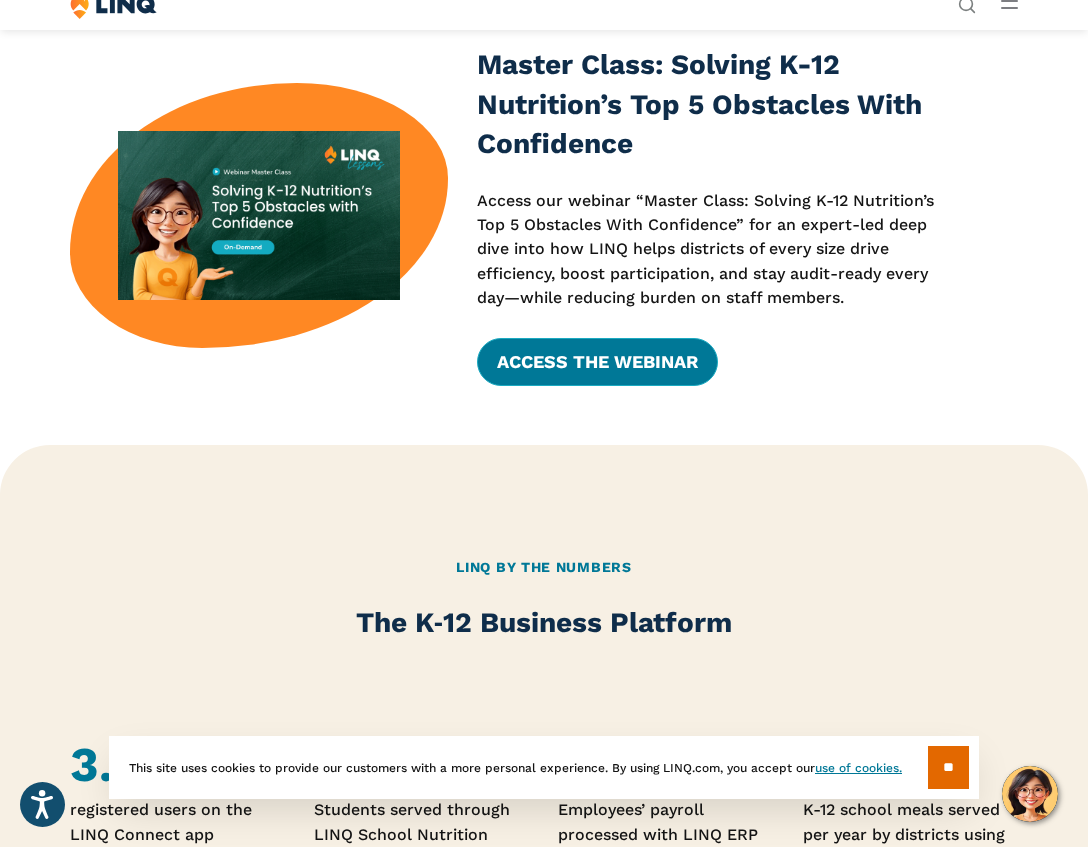 click on "Access the Webinar" at bounding box center (597, 362) 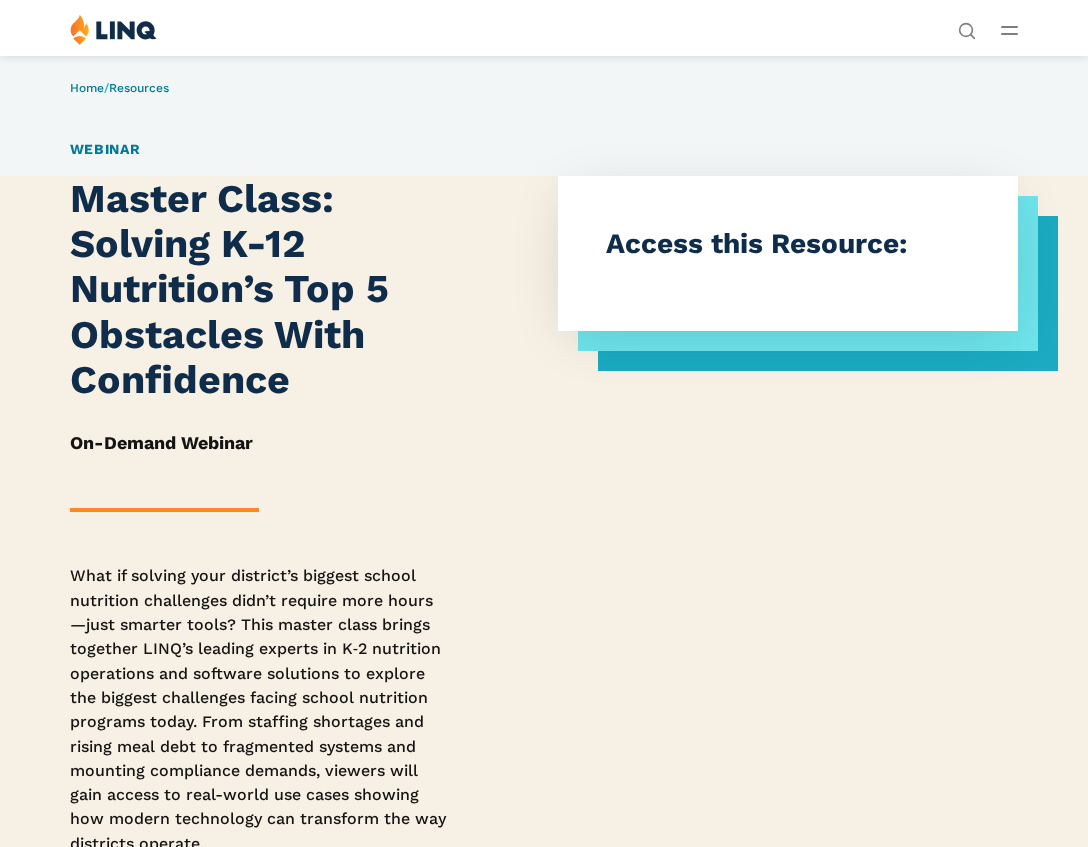 scroll, scrollTop: 0, scrollLeft: 0, axis: both 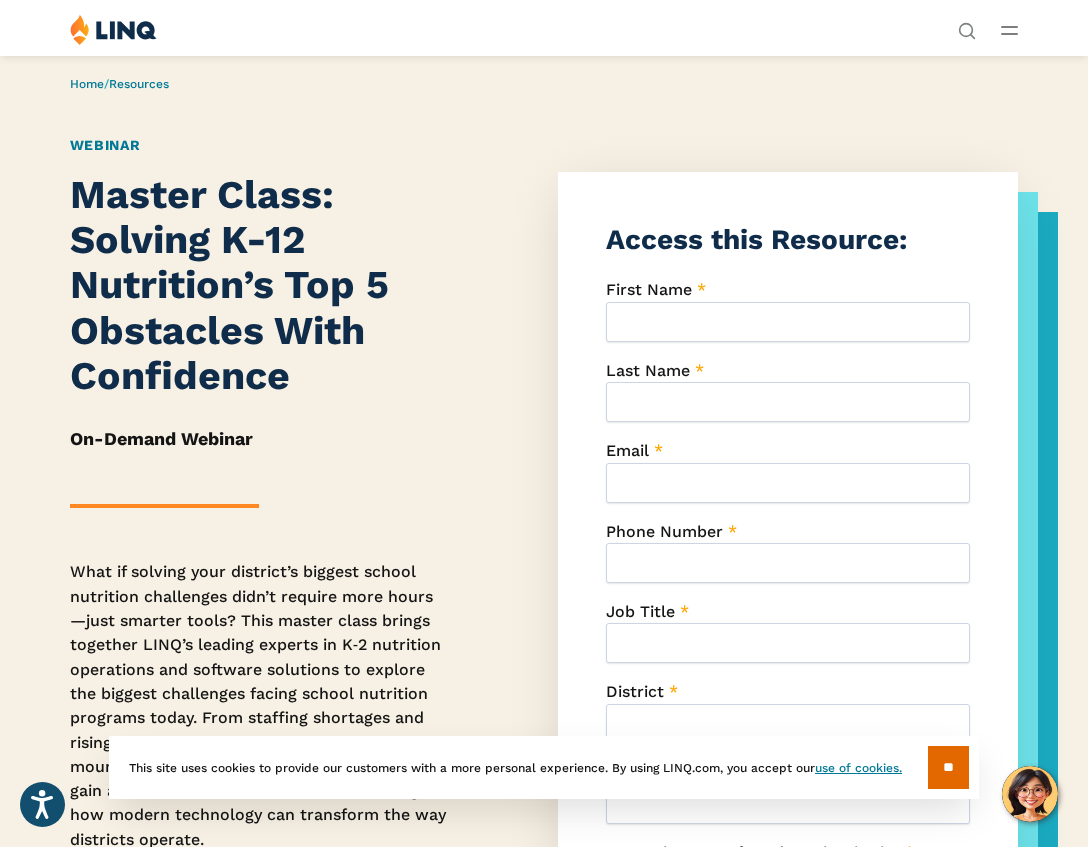 click on "First Name *" at bounding box center (788, 322) 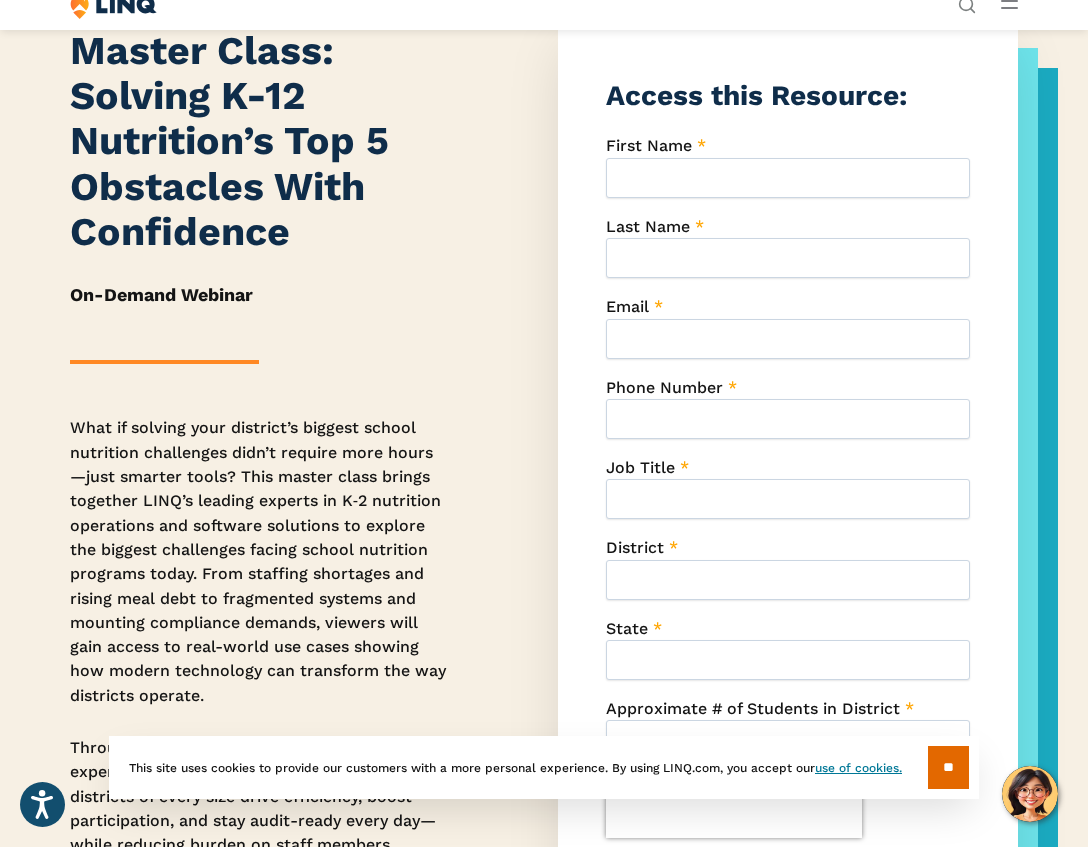 scroll, scrollTop: 155, scrollLeft: 0, axis: vertical 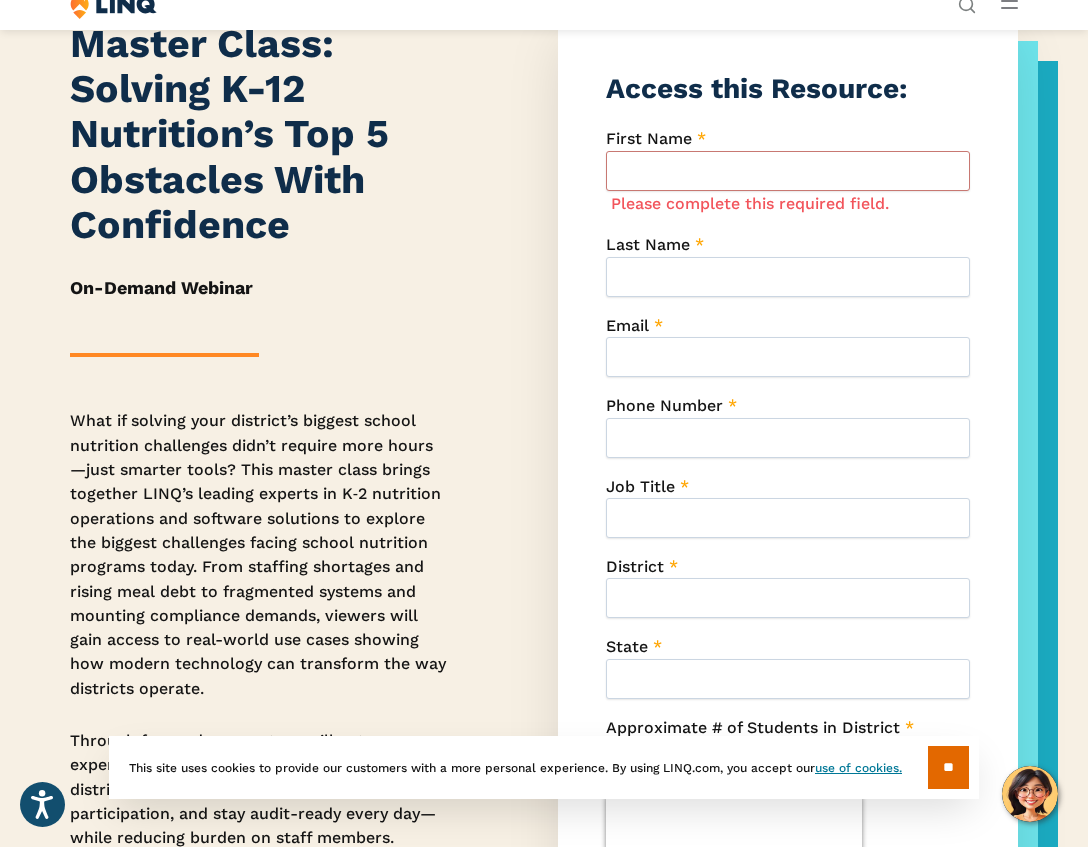 click on "State *" at bounding box center [788, 679] 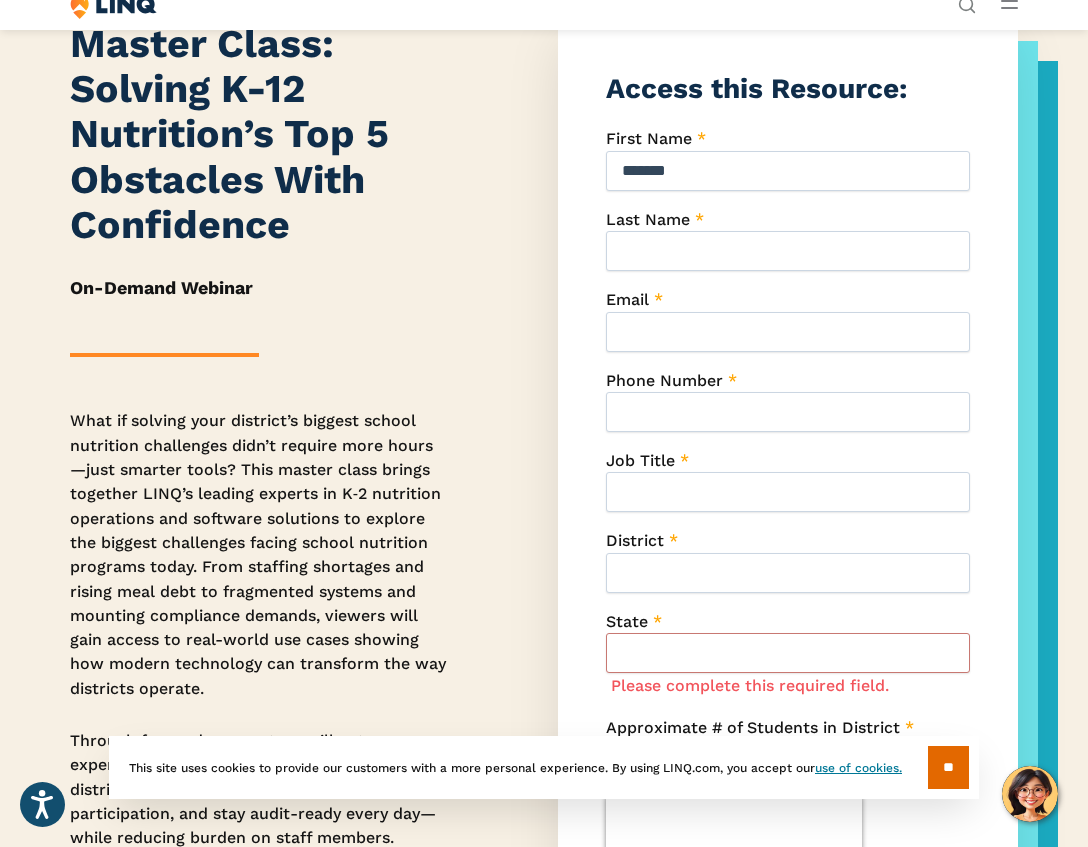 type on "*******" 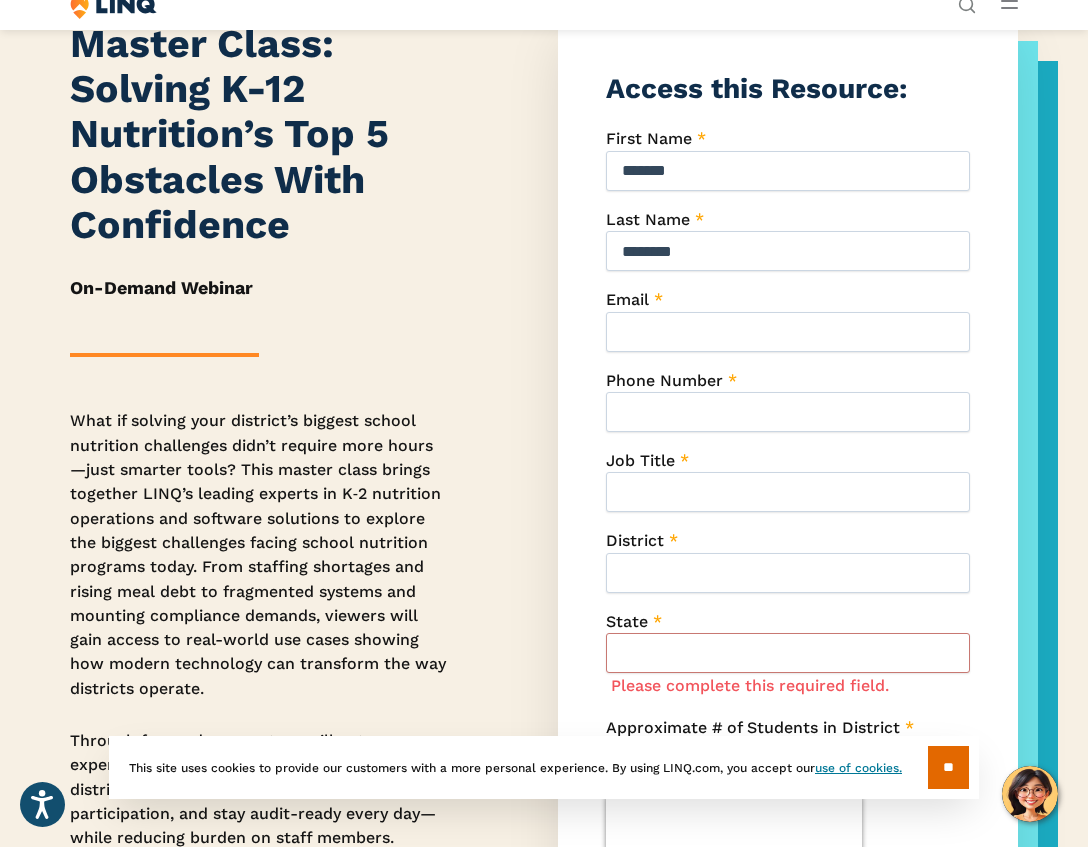 type on "********" 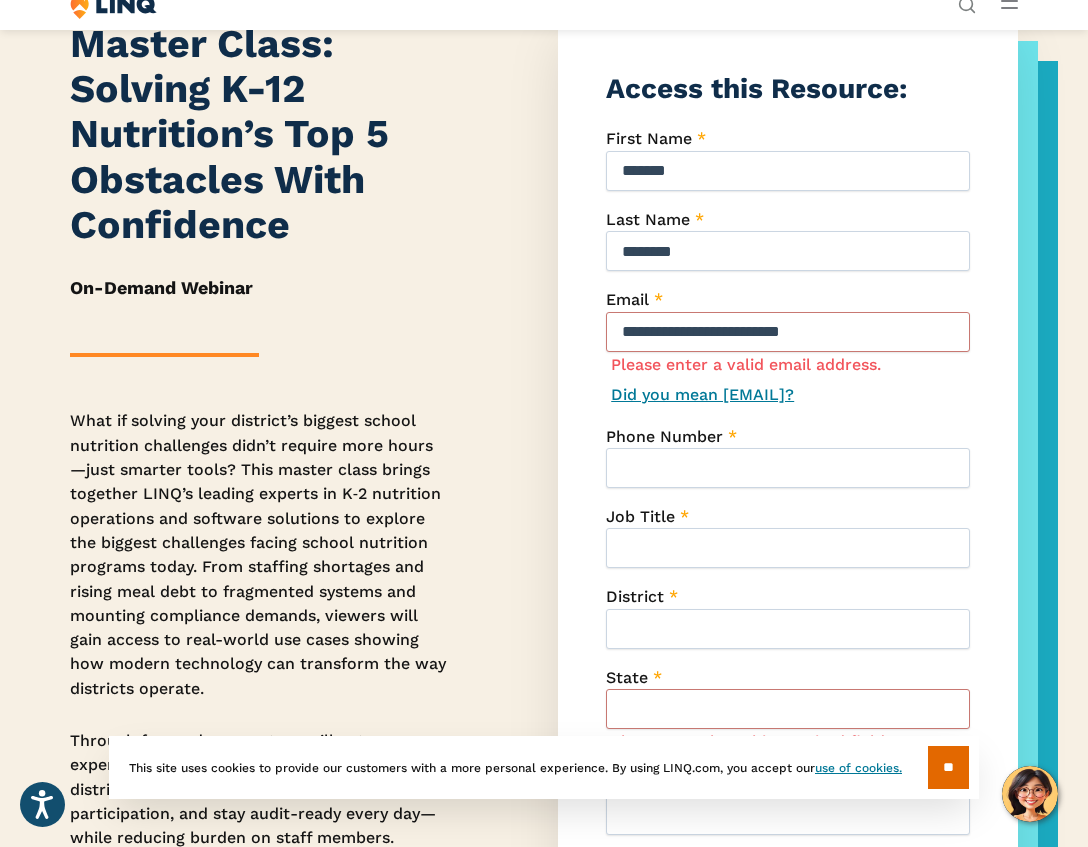 click on "**********" at bounding box center (788, 332) 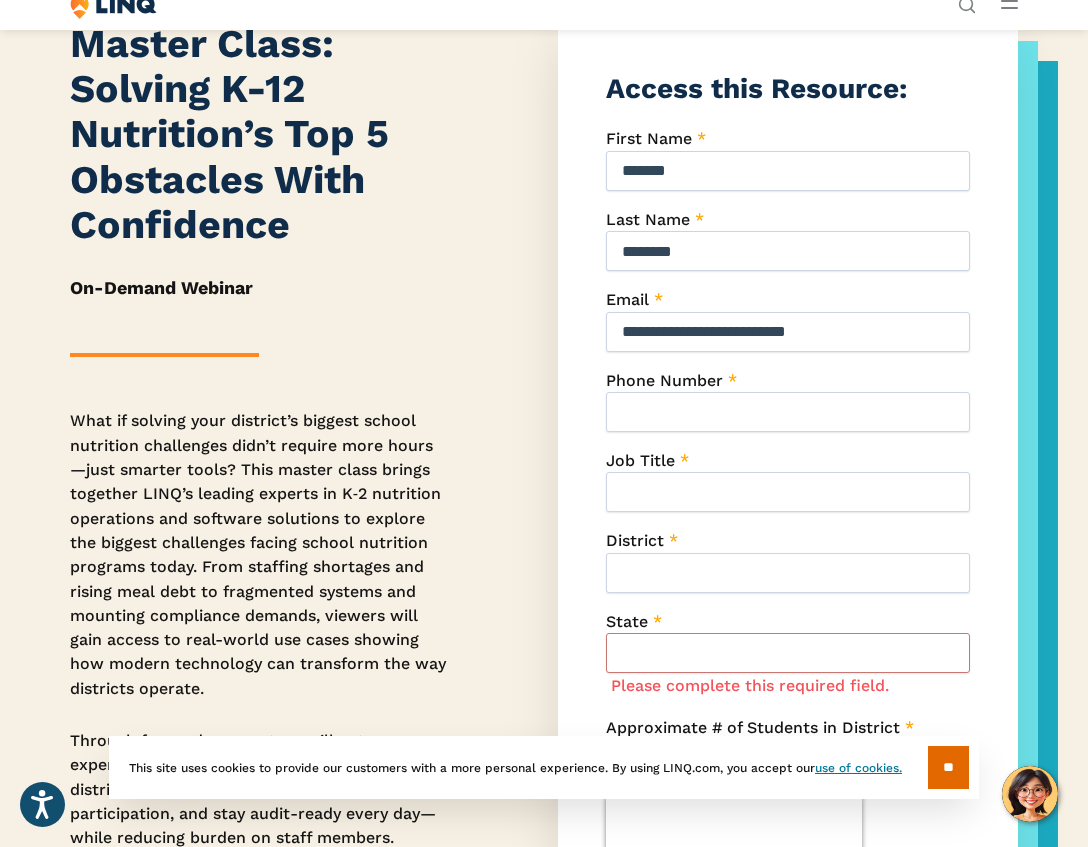 type on "**********" 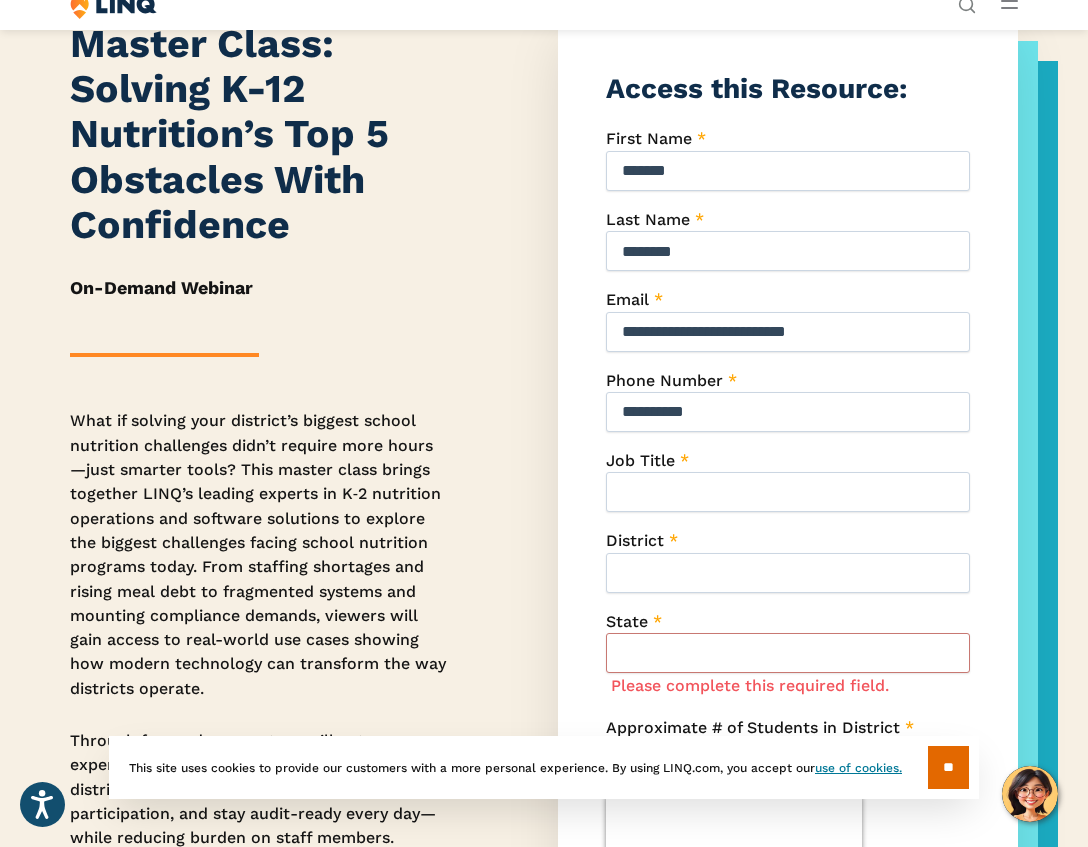 type on "**********" 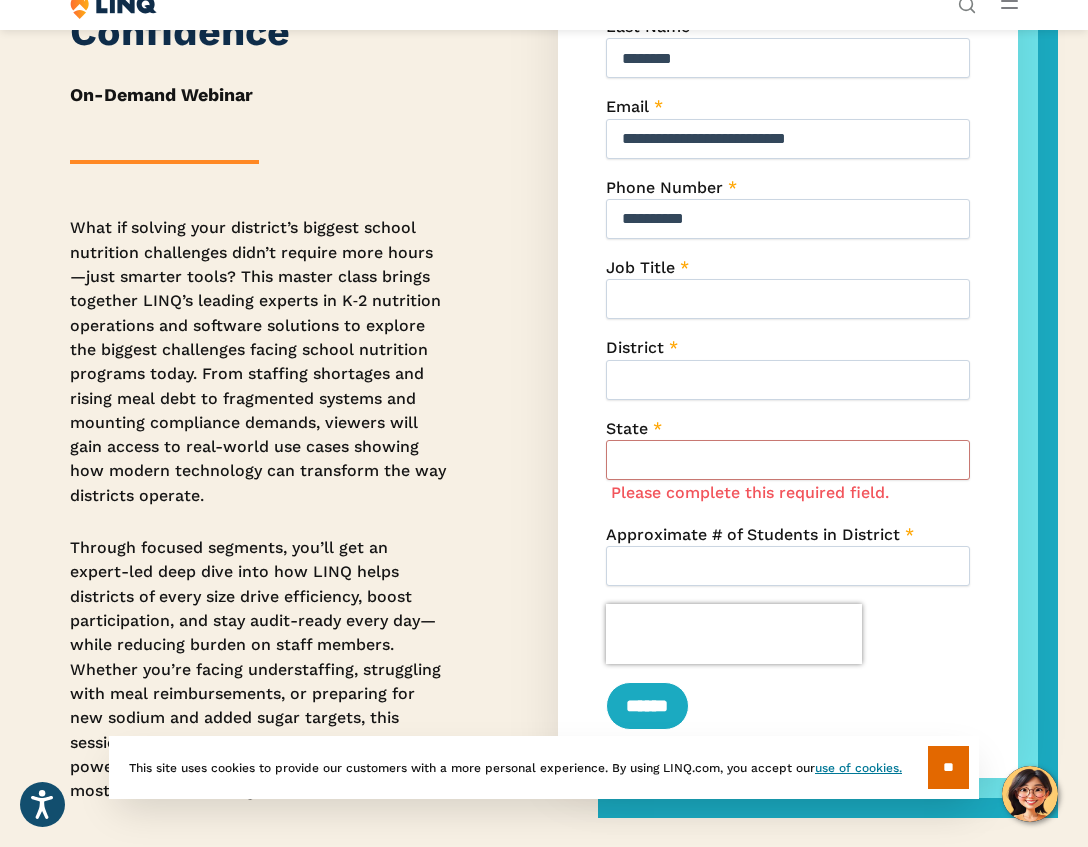 scroll, scrollTop: 354, scrollLeft: 0, axis: vertical 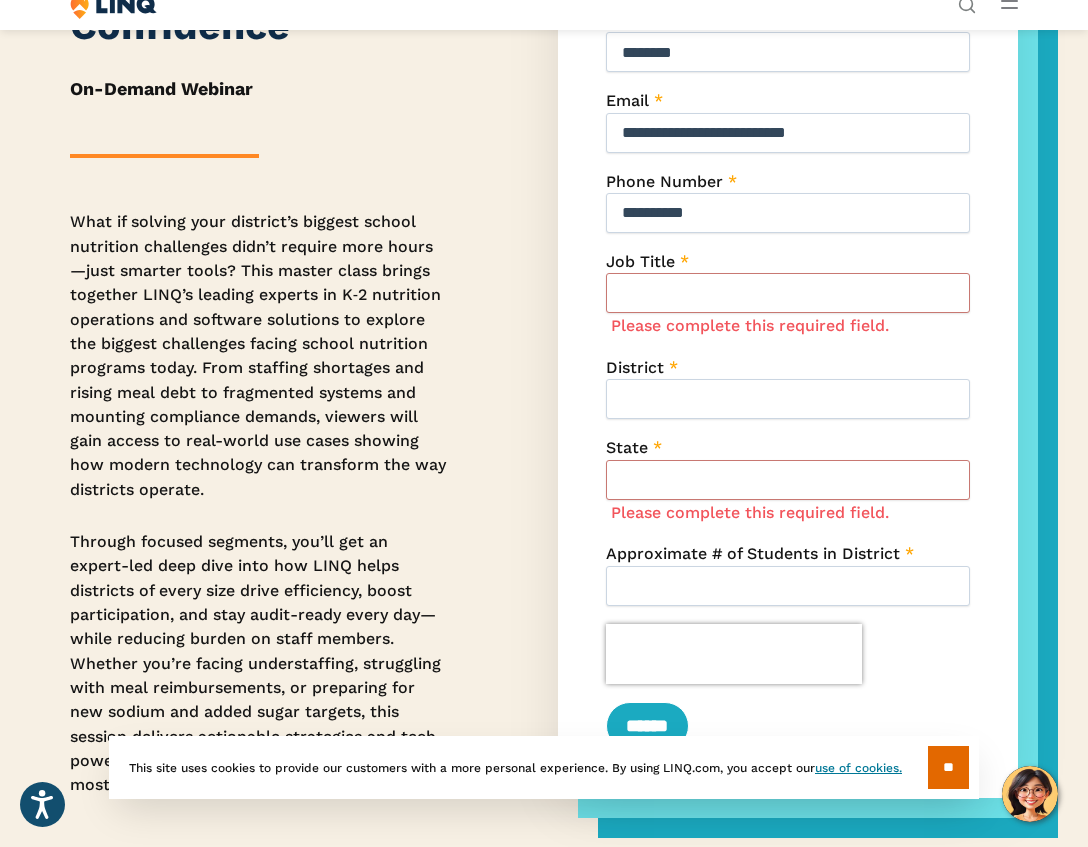 click on "District *" at bounding box center [788, 388] 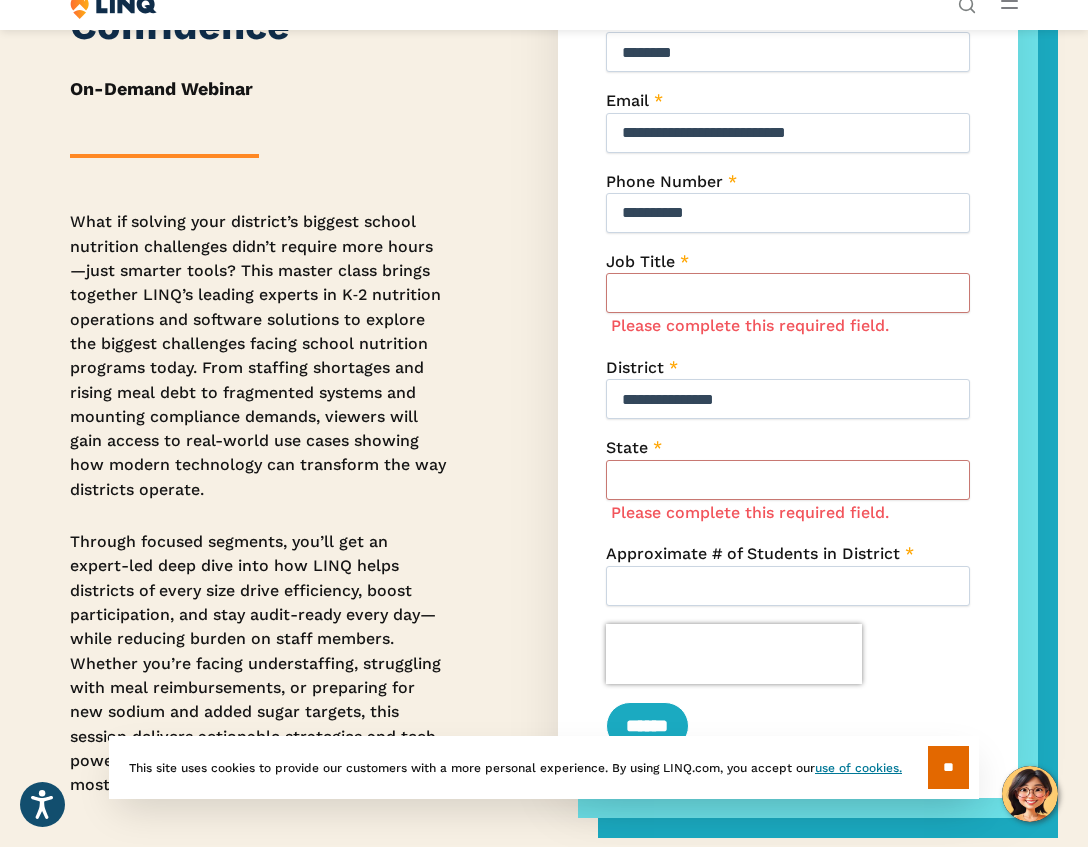 type on "**********" 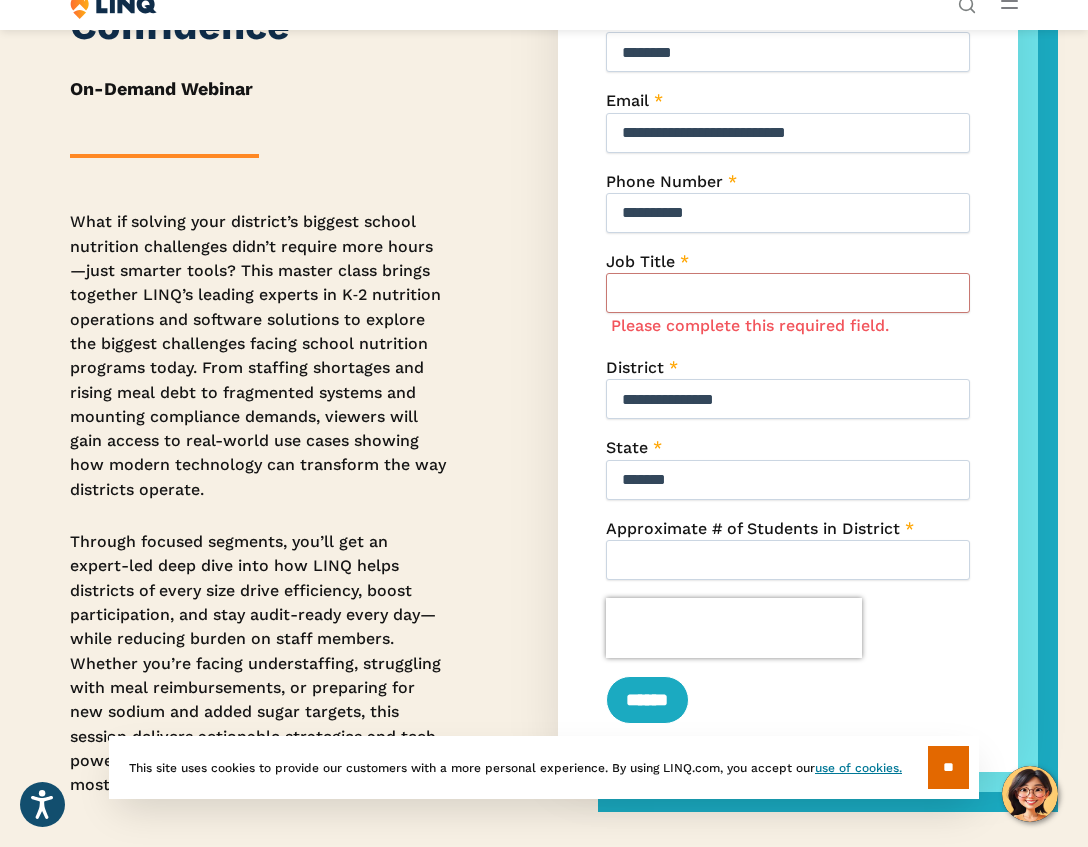 type on "*******" 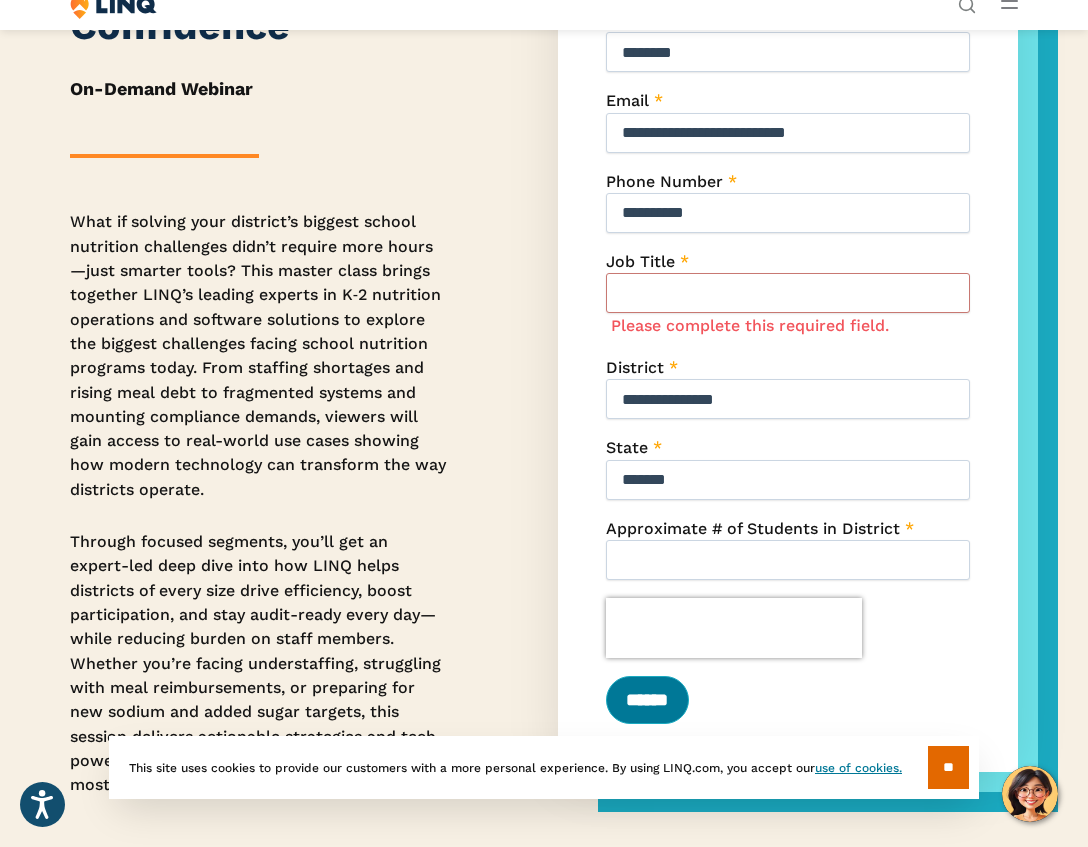 click on "******" at bounding box center [647, 700] 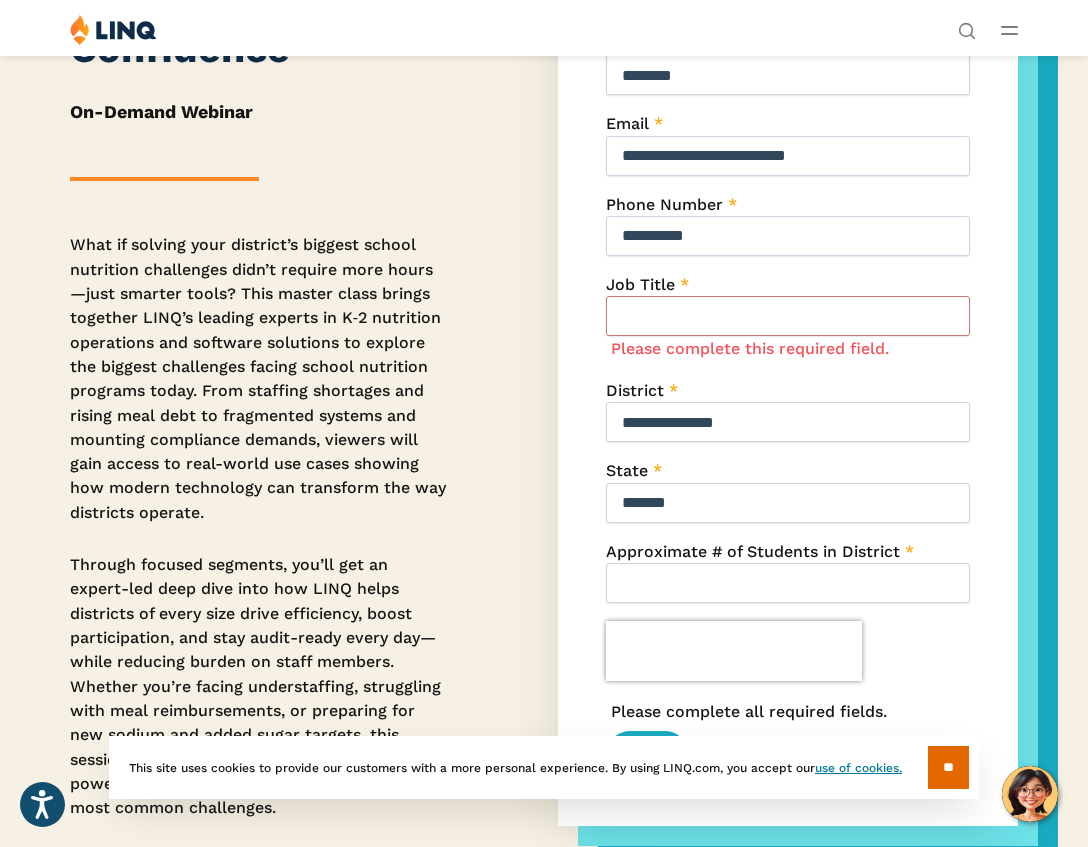 scroll, scrollTop: 319, scrollLeft: 0, axis: vertical 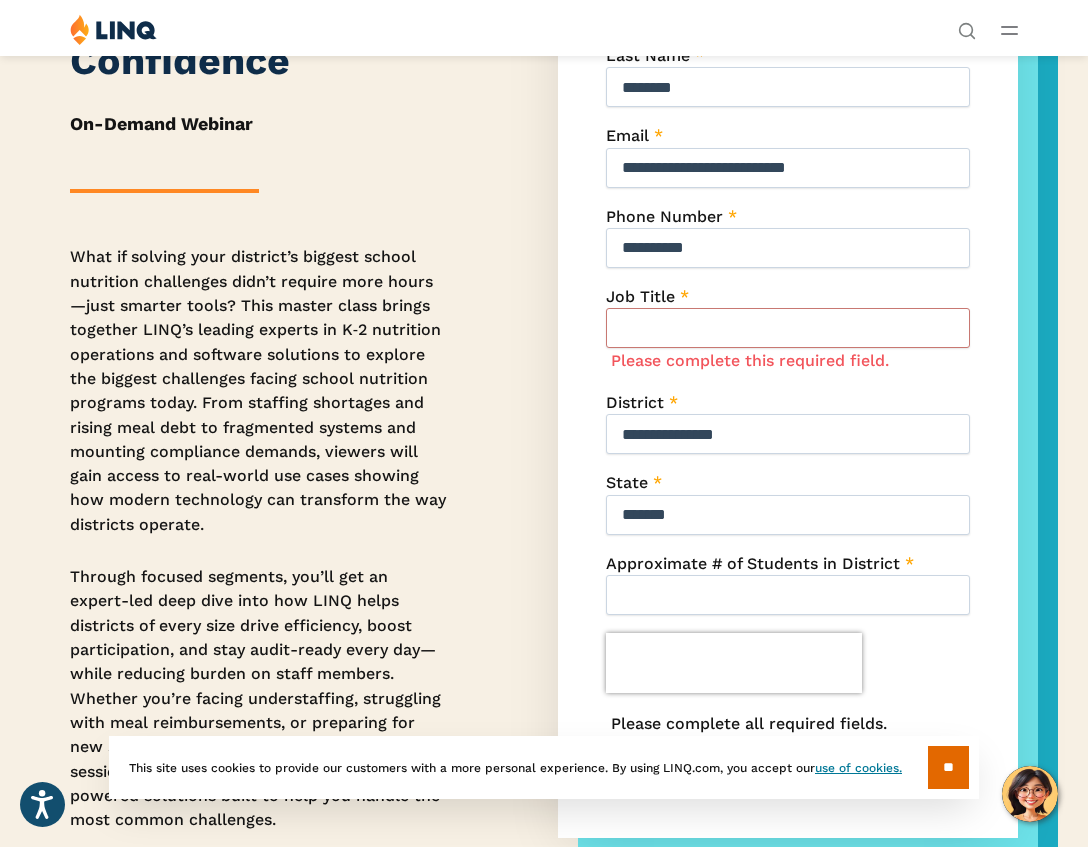 click on "Job Title *" at bounding box center [788, 328] 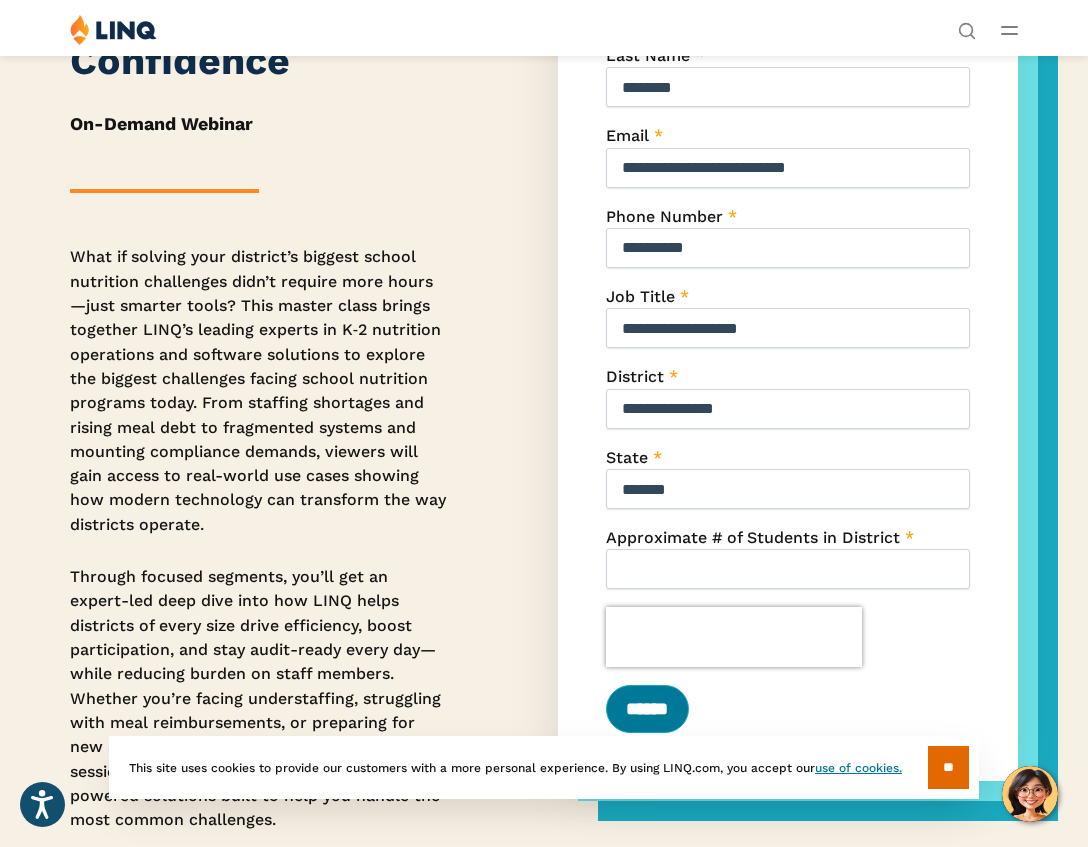type on "**********" 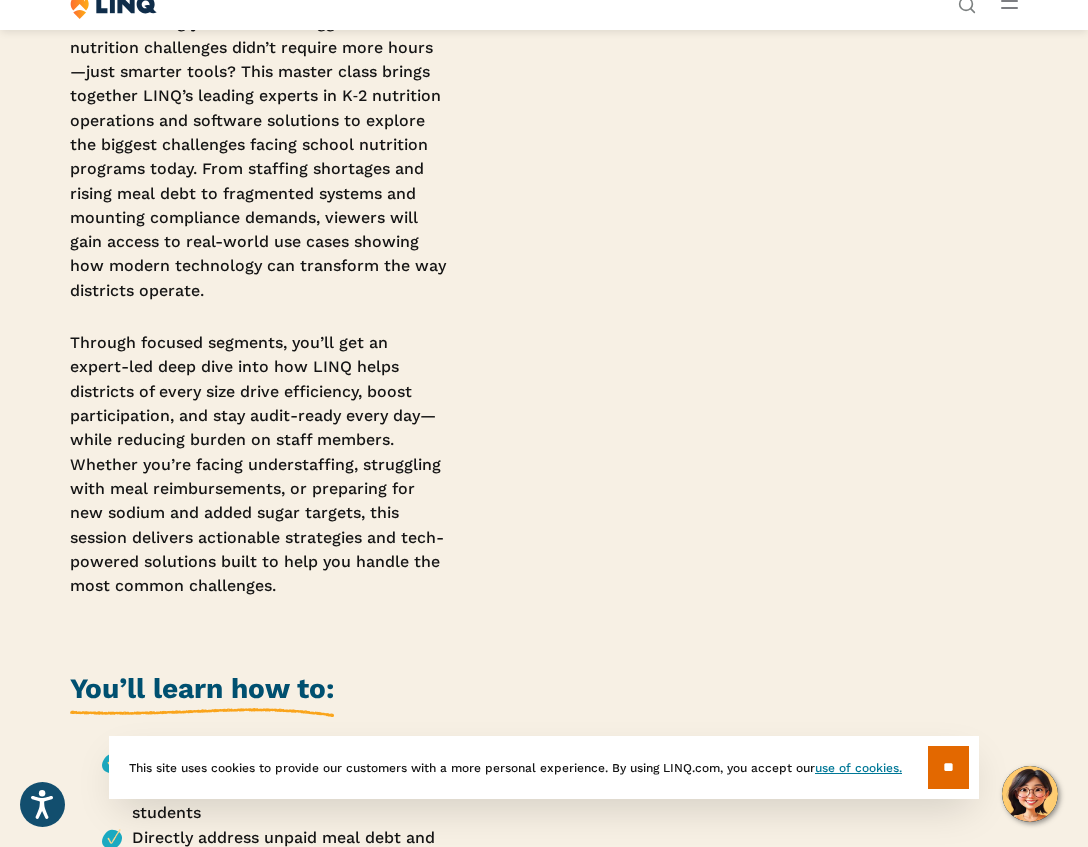 scroll, scrollTop: 808, scrollLeft: 0, axis: vertical 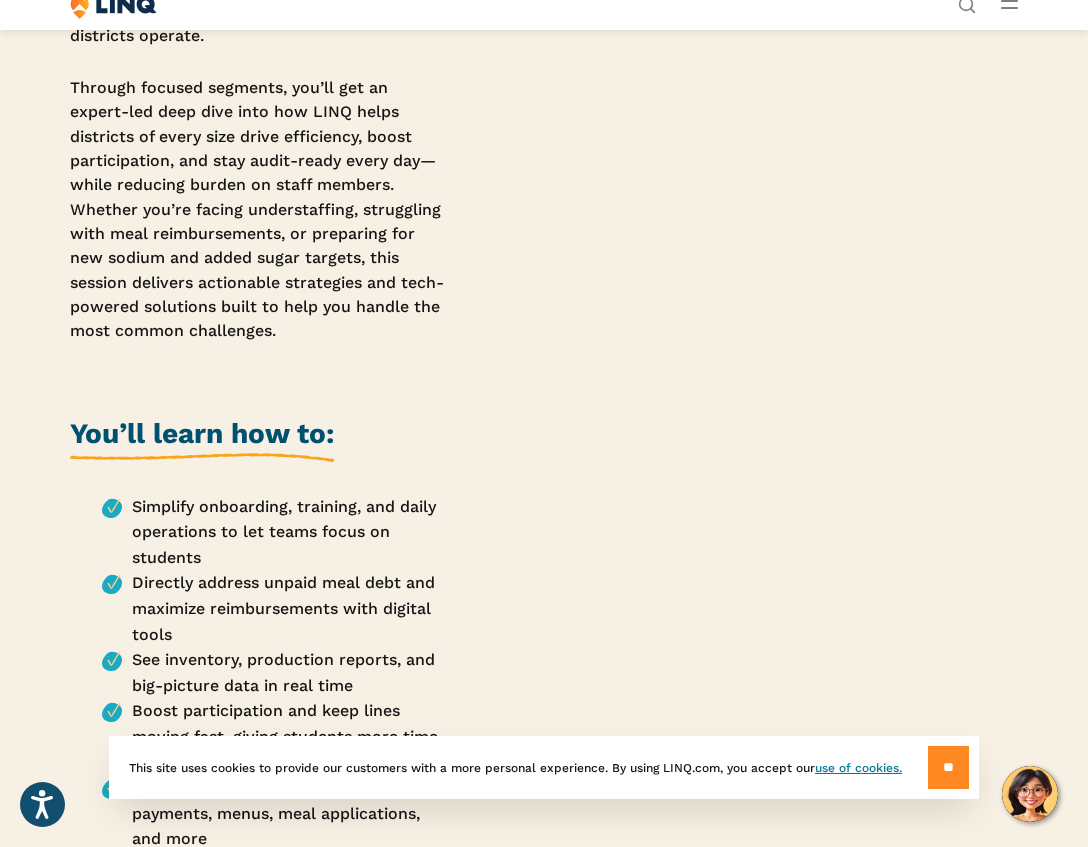 click on "**" at bounding box center [948, 767] 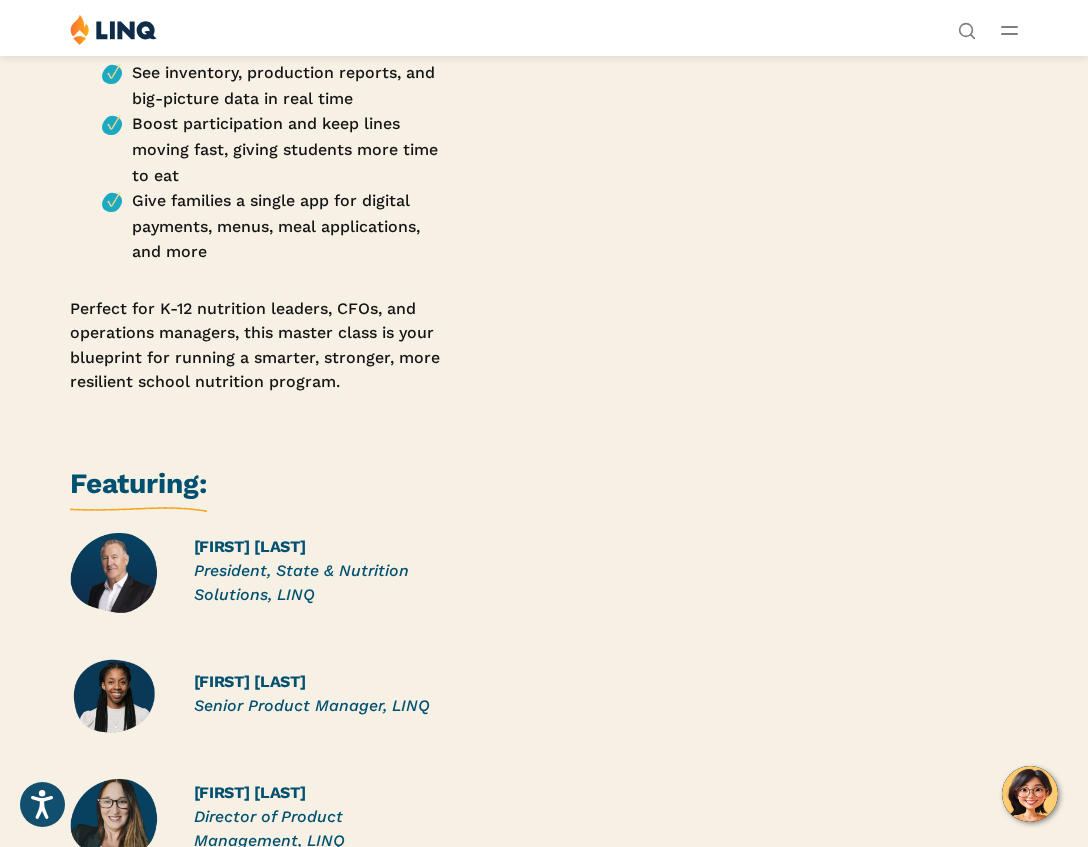 scroll, scrollTop: 134, scrollLeft: 0, axis: vertical 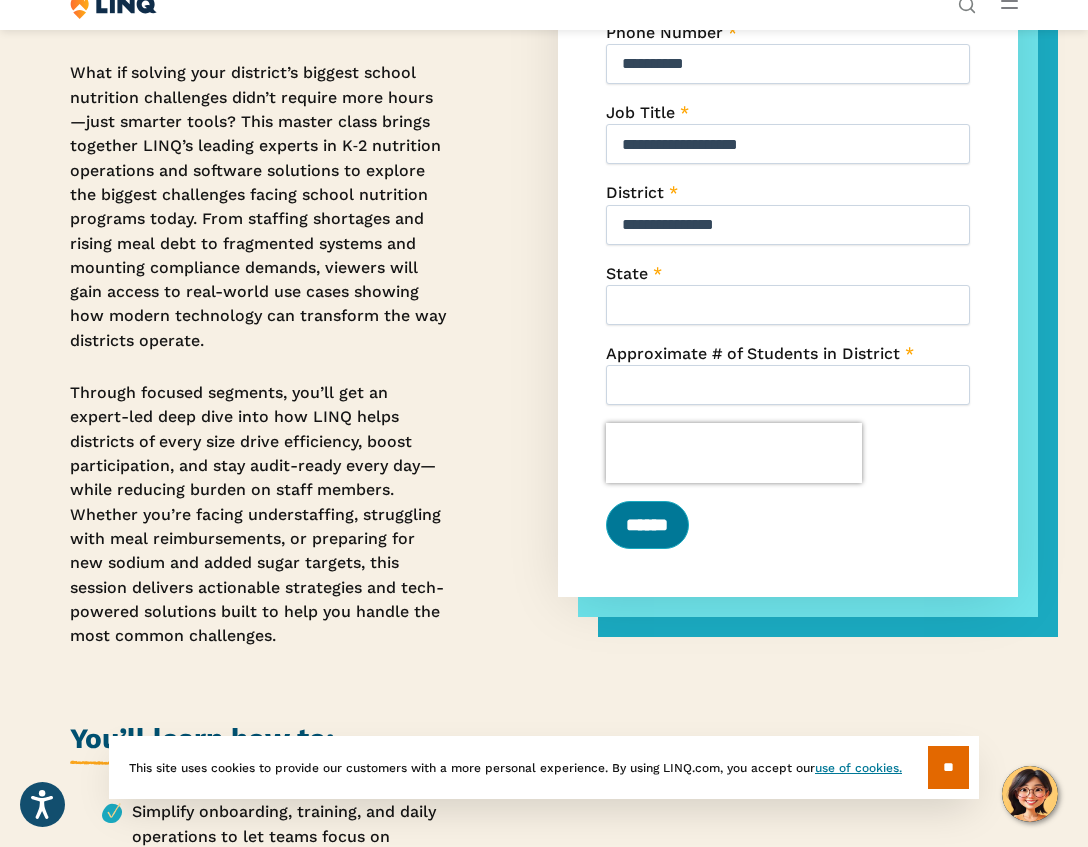 click on "******" at bounding box center (647, 525) 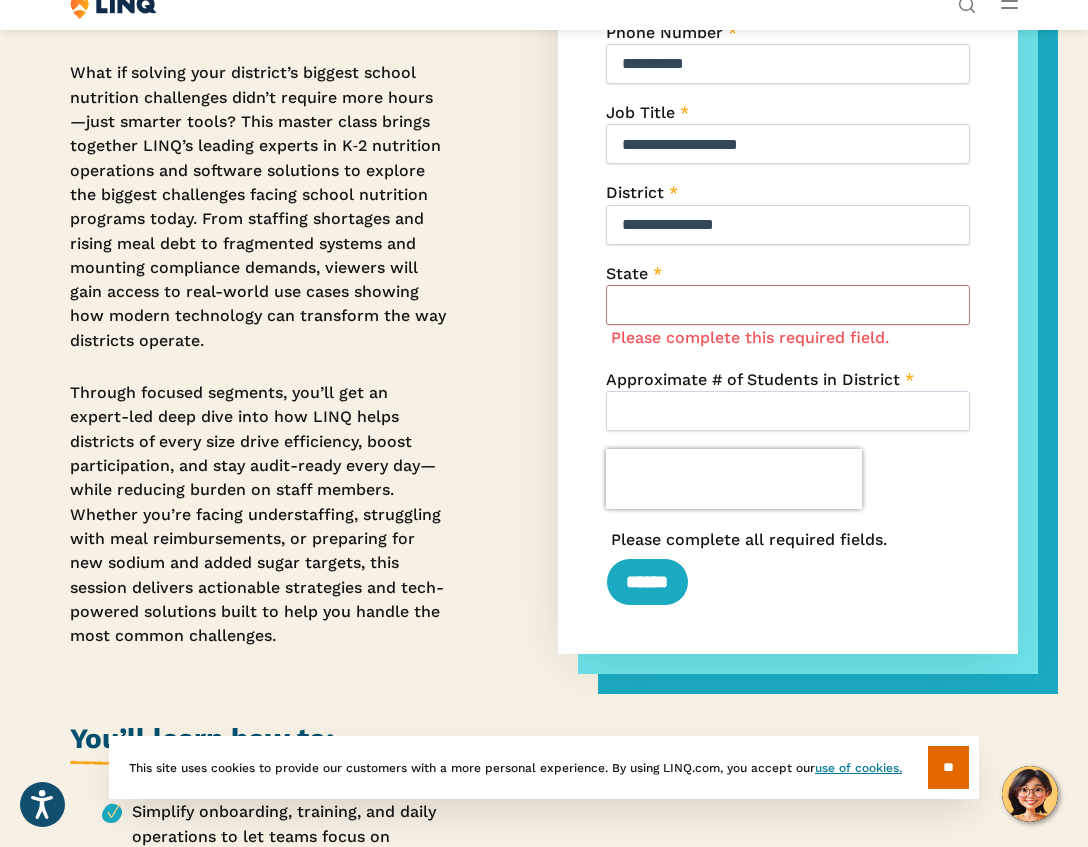 click on "State *" at bounding box center (788, 305) 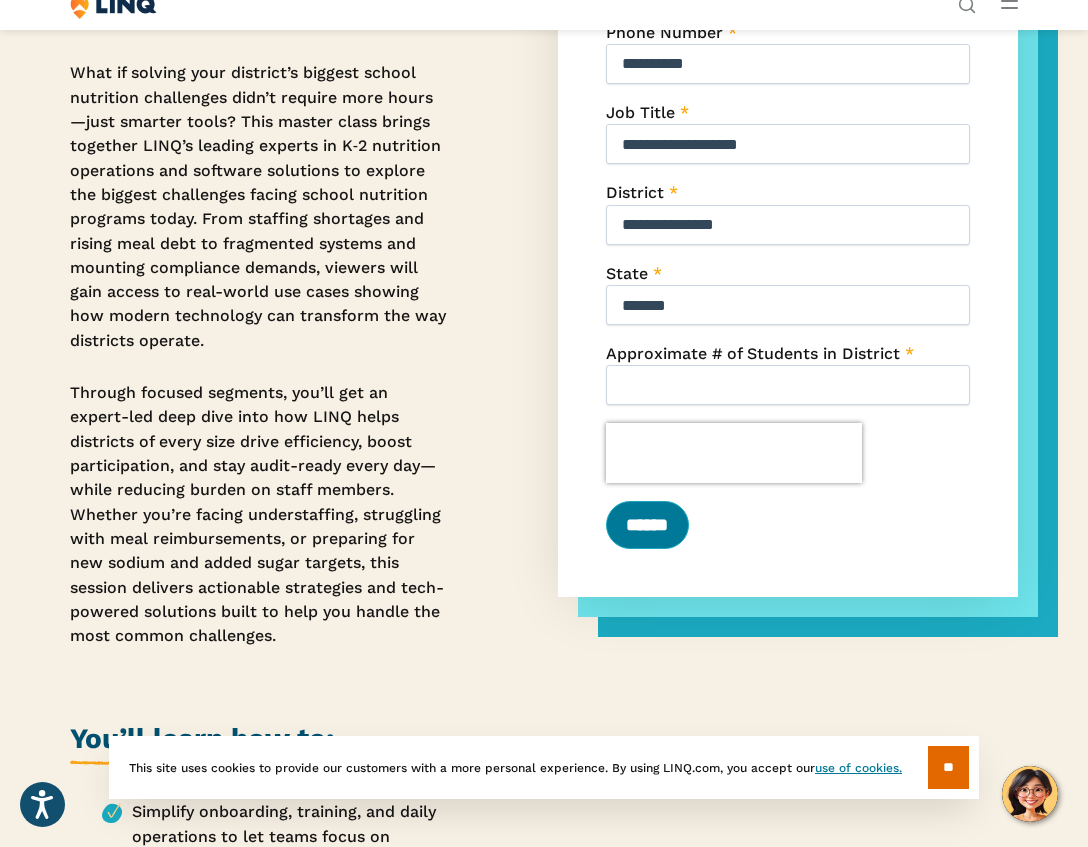 click on "******" at bounding box center [647, 525] 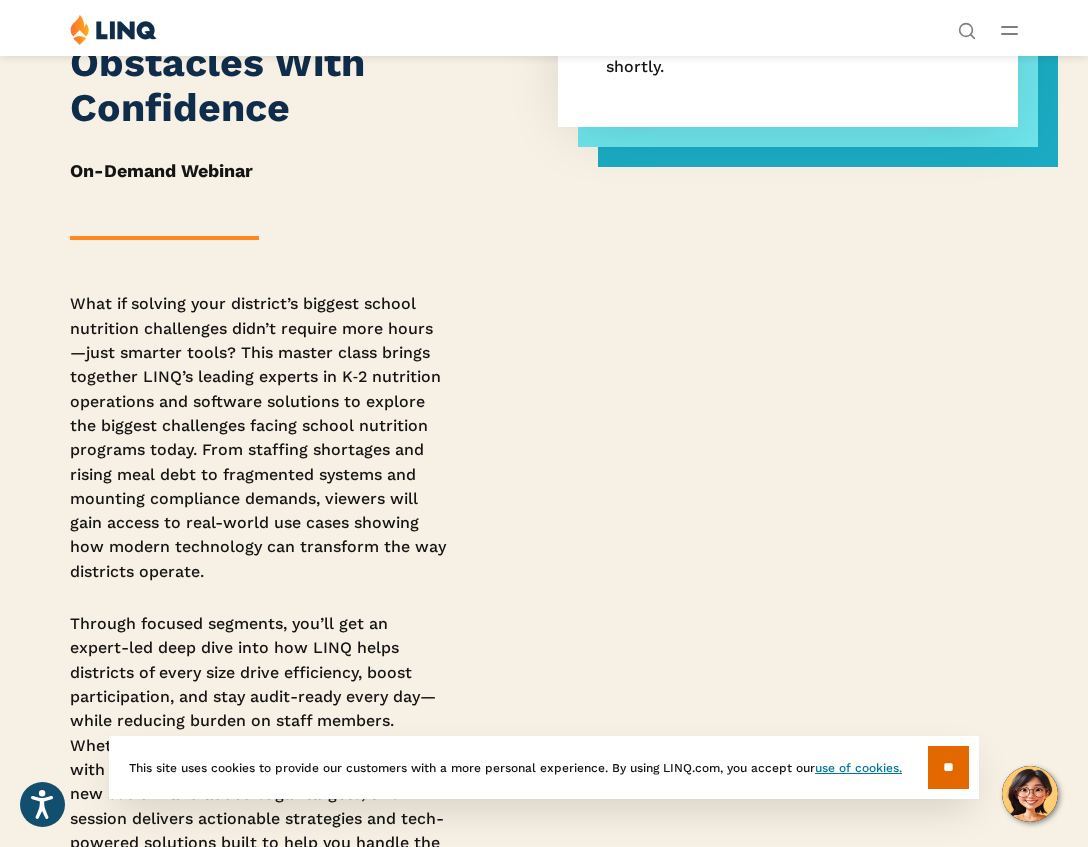 scroll, scrollTop: 271, scrollLeft: 0, axis: vertical 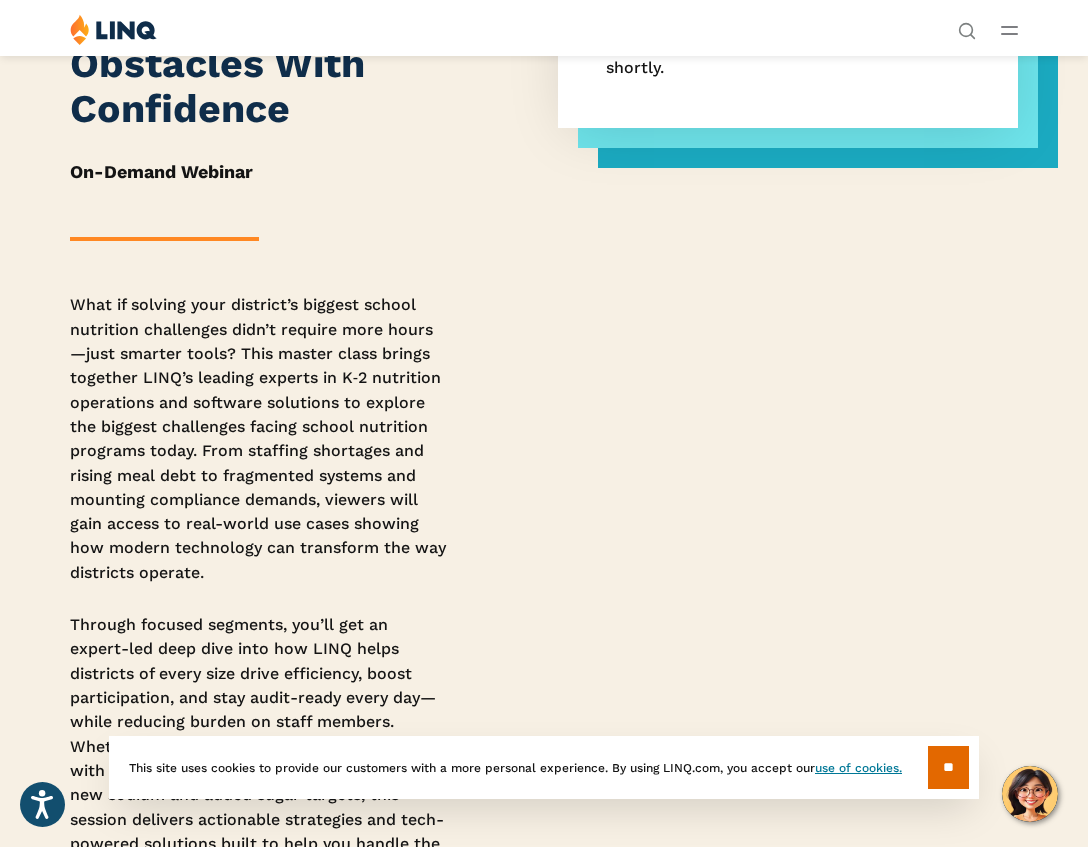 click at bounding box center (1009, 30) 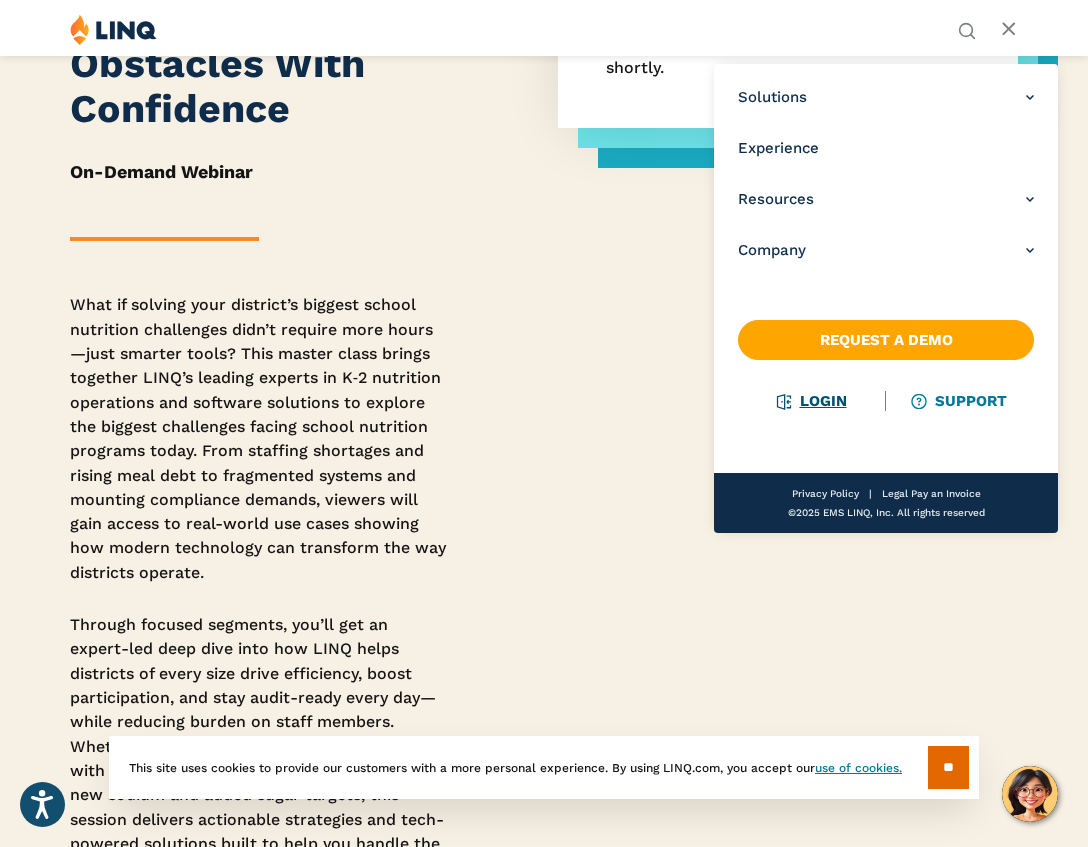 click on "Login" at bounding box center (811, 401) 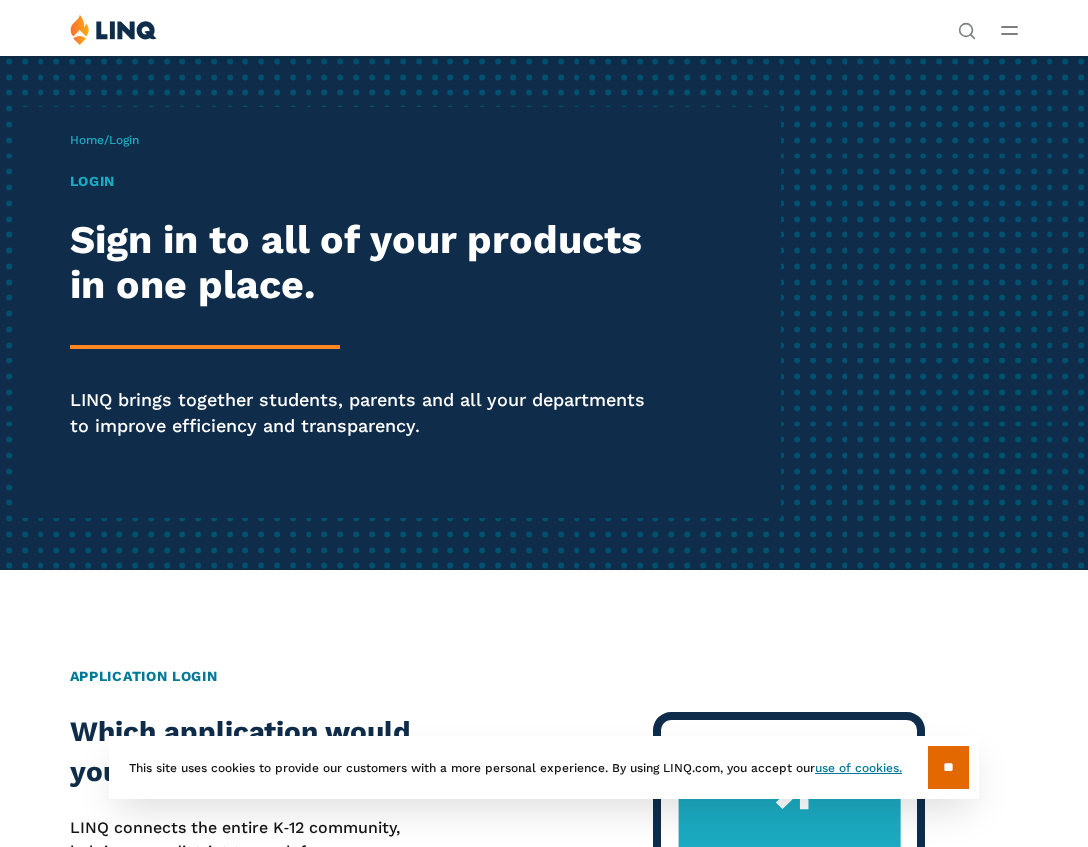 scroll, scrollTop: 0, scrollLeft: 0, axis: both 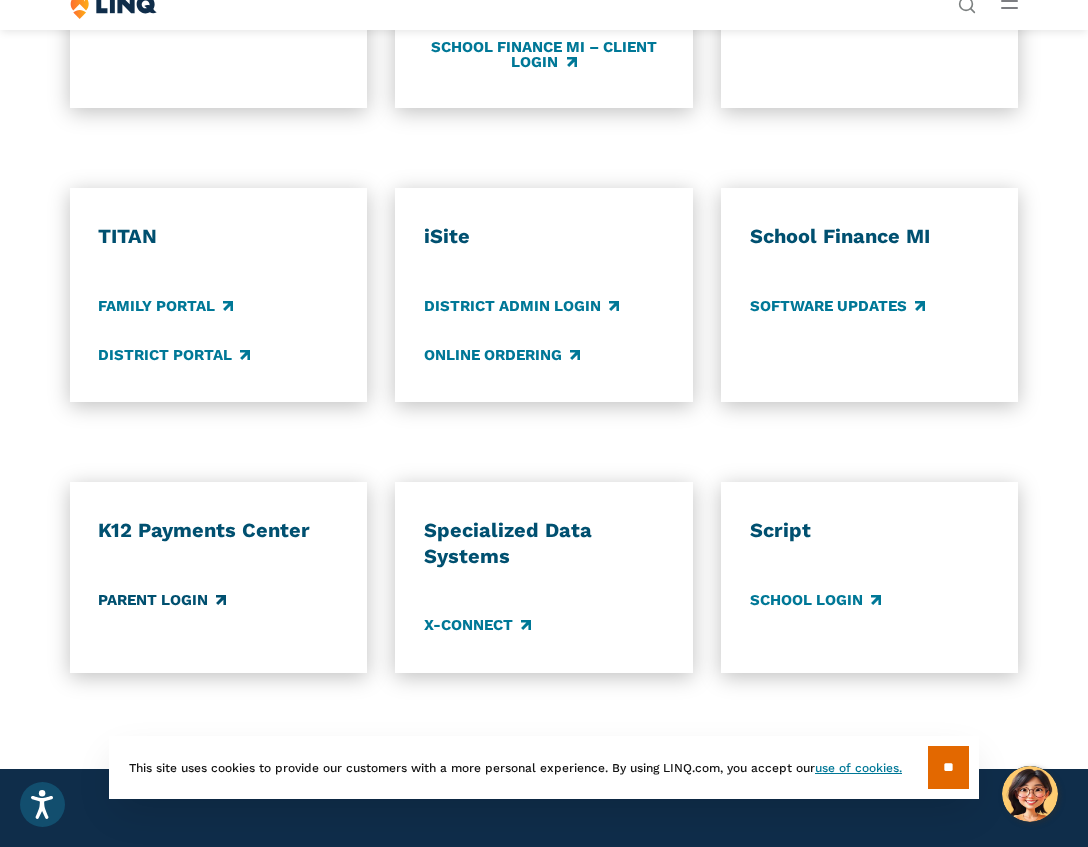 click on "Parent Login" at bounding box center (162, 600) 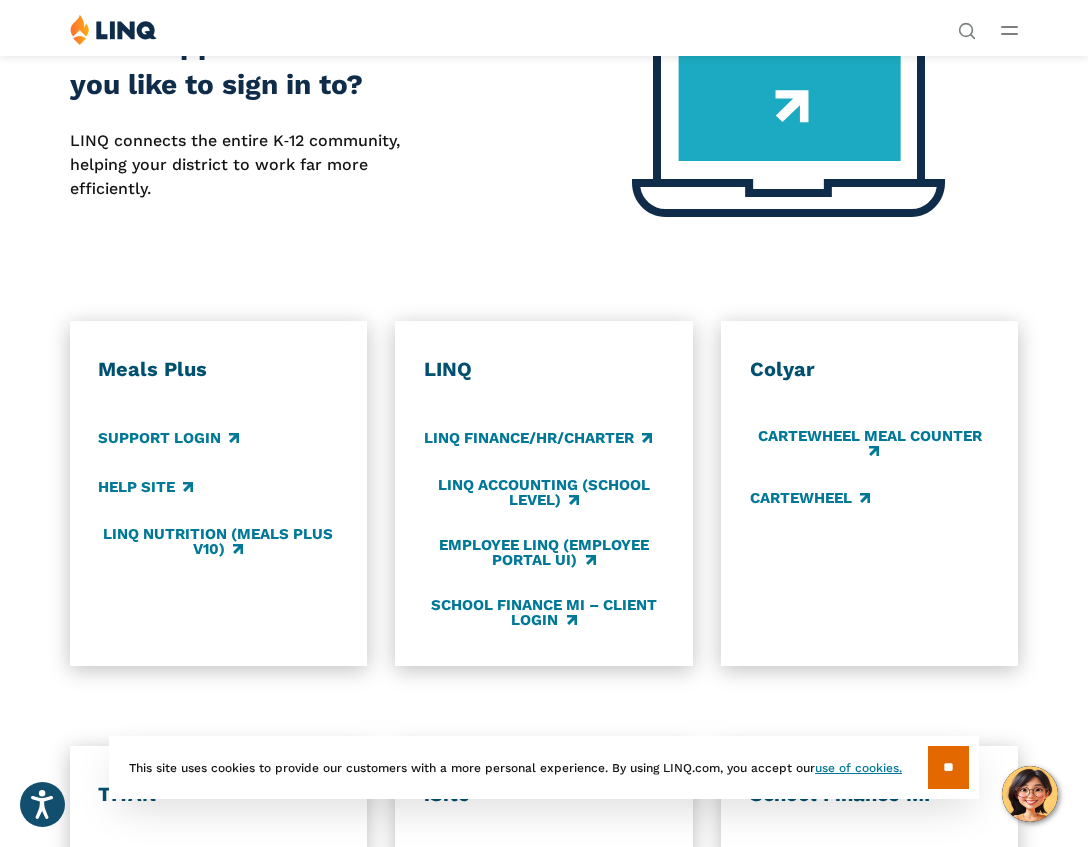 scroll, scrollTop: 681, scrollLeft: 0, axis: vertical 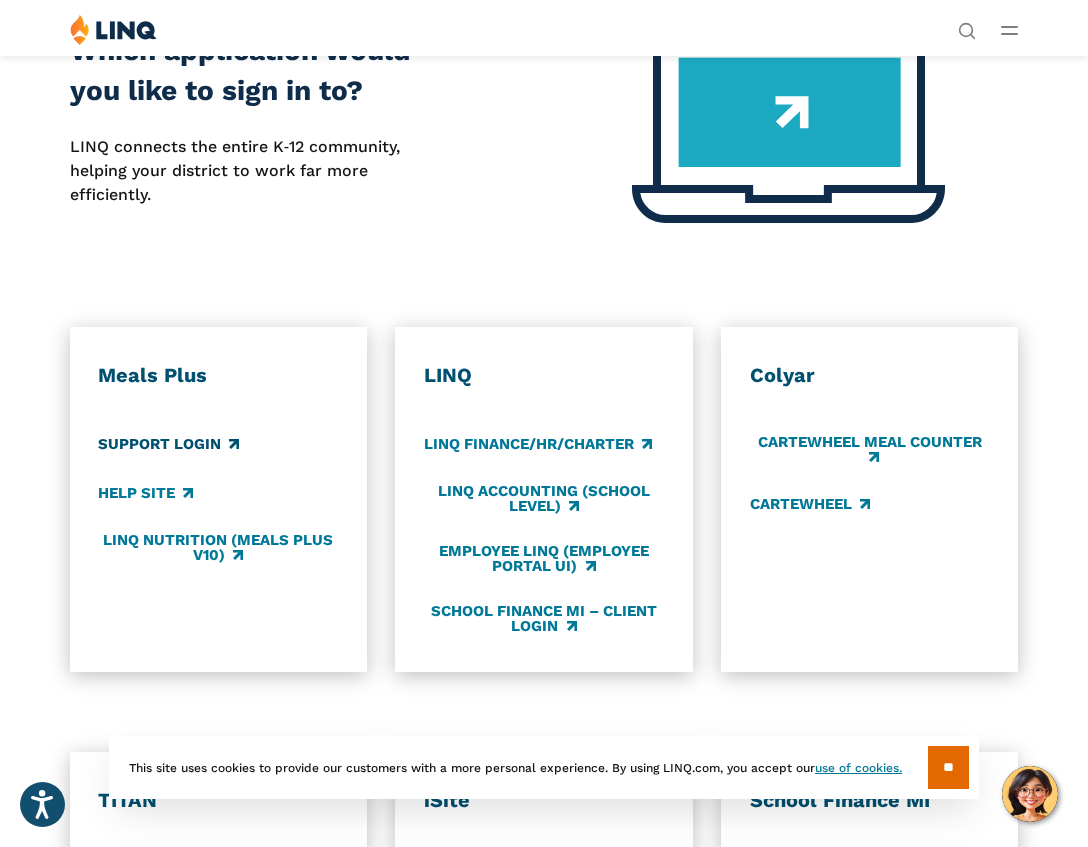 click on "Support Login" at bounding box center [168, 445] 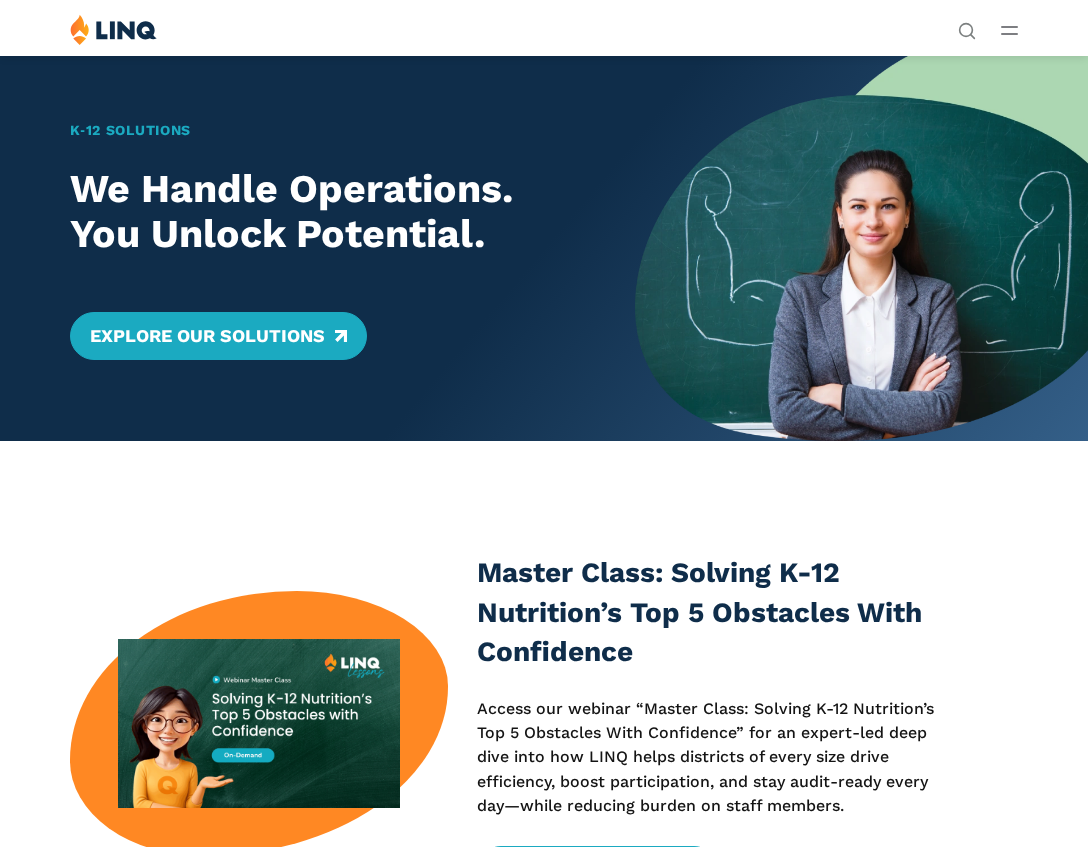 scroll, scrollTop: 0, scrollLeft: 0, axis: both 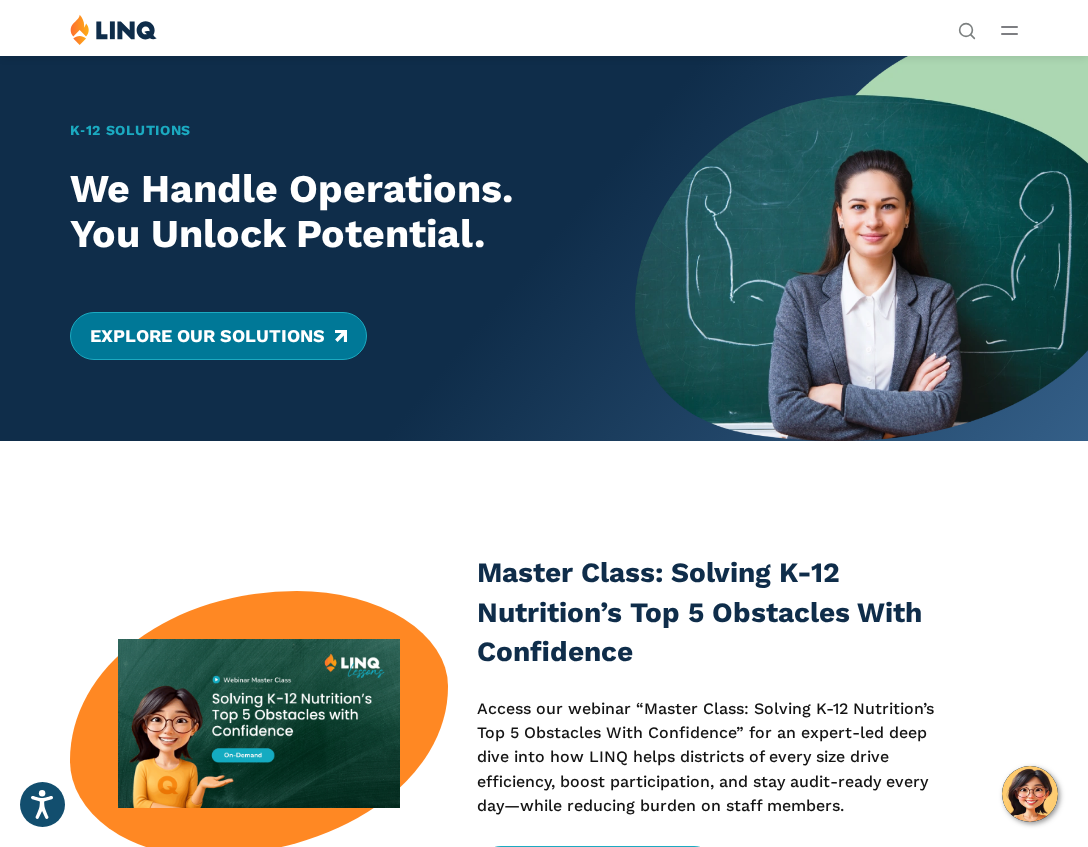 click on "Explore Our Solutions" at bounding box center (218, 336) 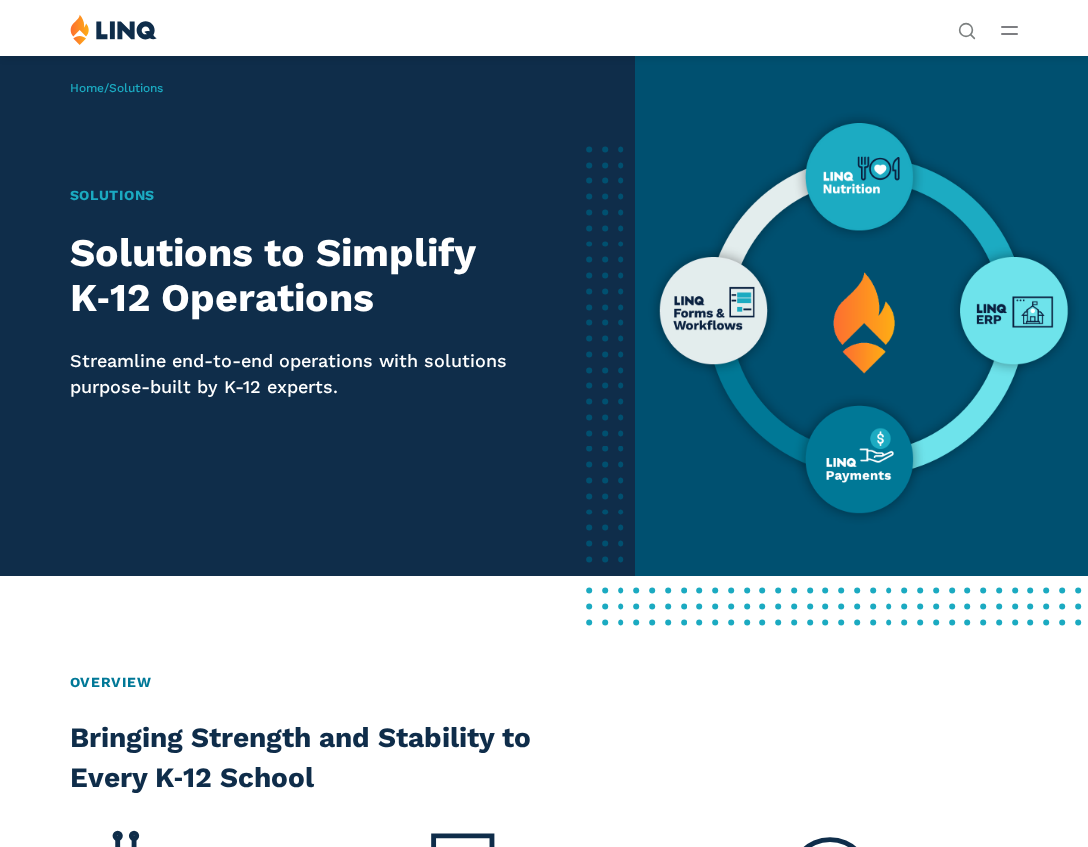 scroll, scrollTop: 0, scrollLeft: 0, axis: both 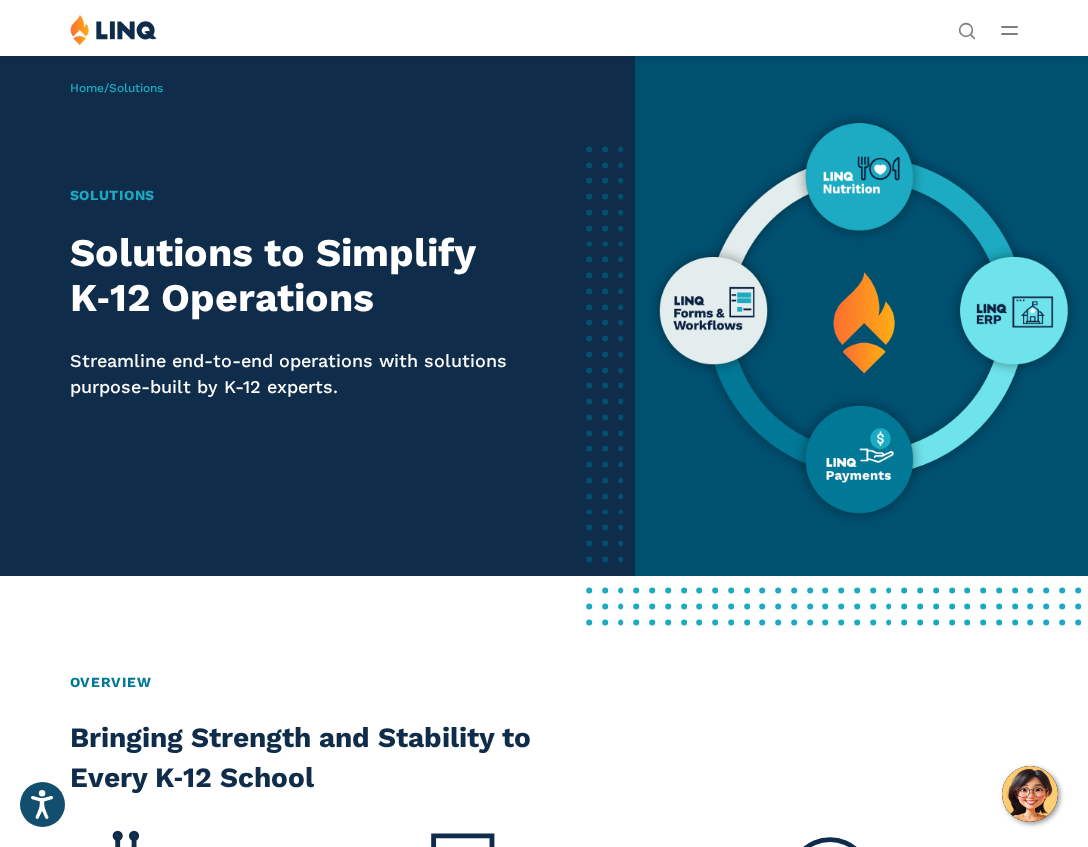 click on "Solutions
Nutrition Overview
NEW  School Nutrition Suite
School Nutrition
State Nutrition
State S-EBT Programs
Payments Overview
Education Resource Planning (ERP) Overview
Finance & Accounting
HR & Payroll
Purchasing
Warehouse Management (WHS)
Reporting & Compliance
Forms & Workflows Overview
Solutions for... Superintendents
Technology Directors
Finance & Business Operations Leaders
Human Resources Leaders
Nutrition Leaders
State Education Agencies
Experience
Resources Resource Library
Blog
Guide
Report
Video
Infographic
Case Study
Worksheet
Webinar
Toolkit
Other
Company Overview
Why LINQ?
Careers
Leadership
Events
News
Contact
Legal
Privacy Policy
Request a Demo
Support
Login
Privacy Policy
Legal" at bounding box center [544, 33] 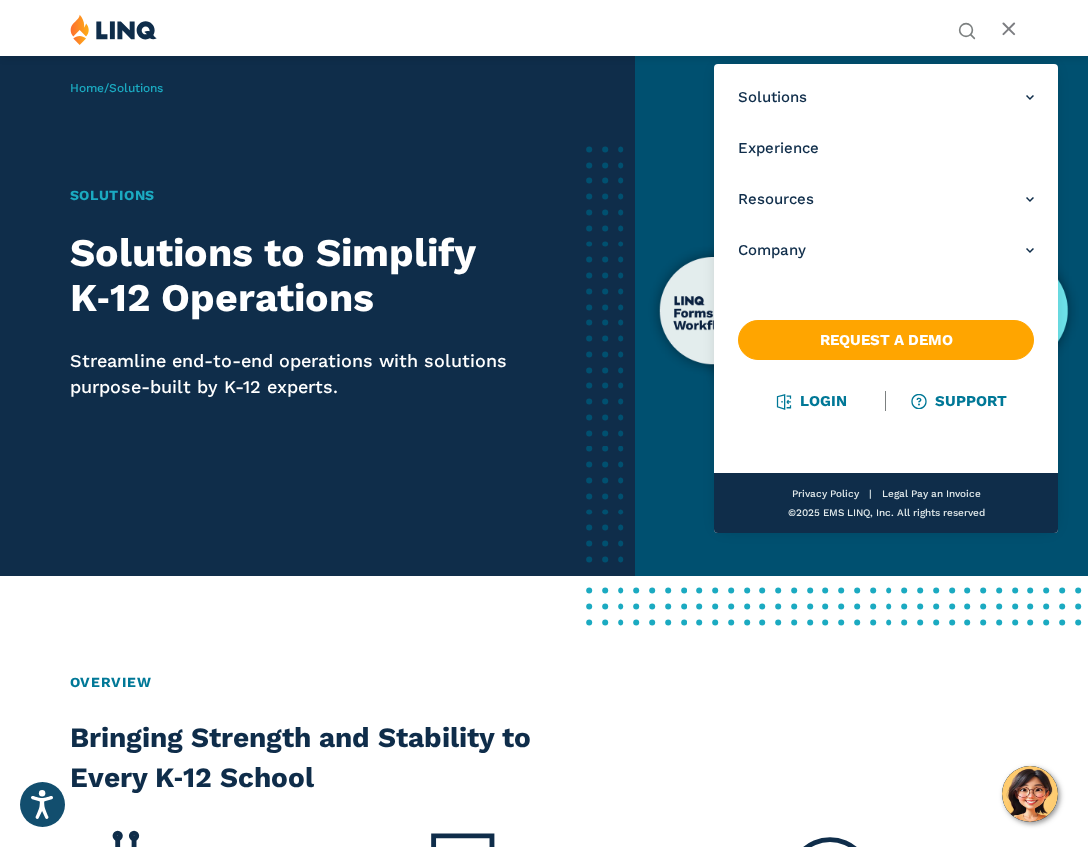 click at bounding box center (861, 315) 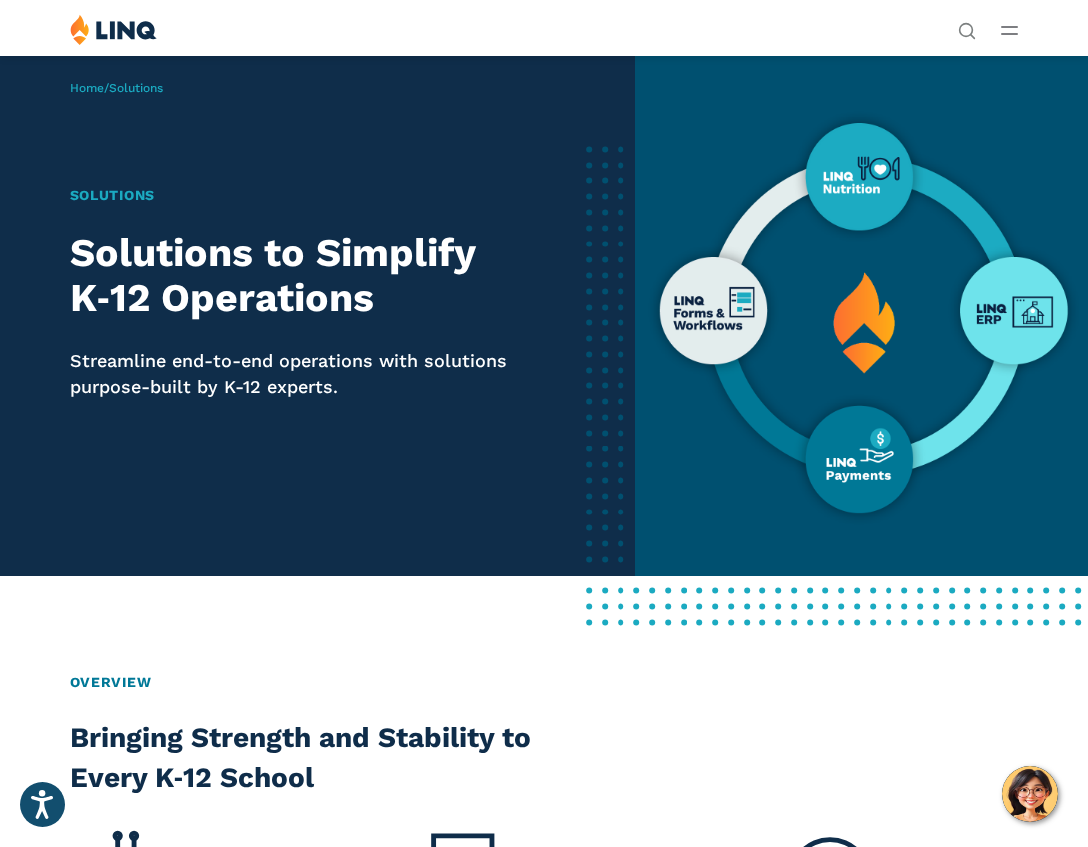 click at bounding box center (861, 315) 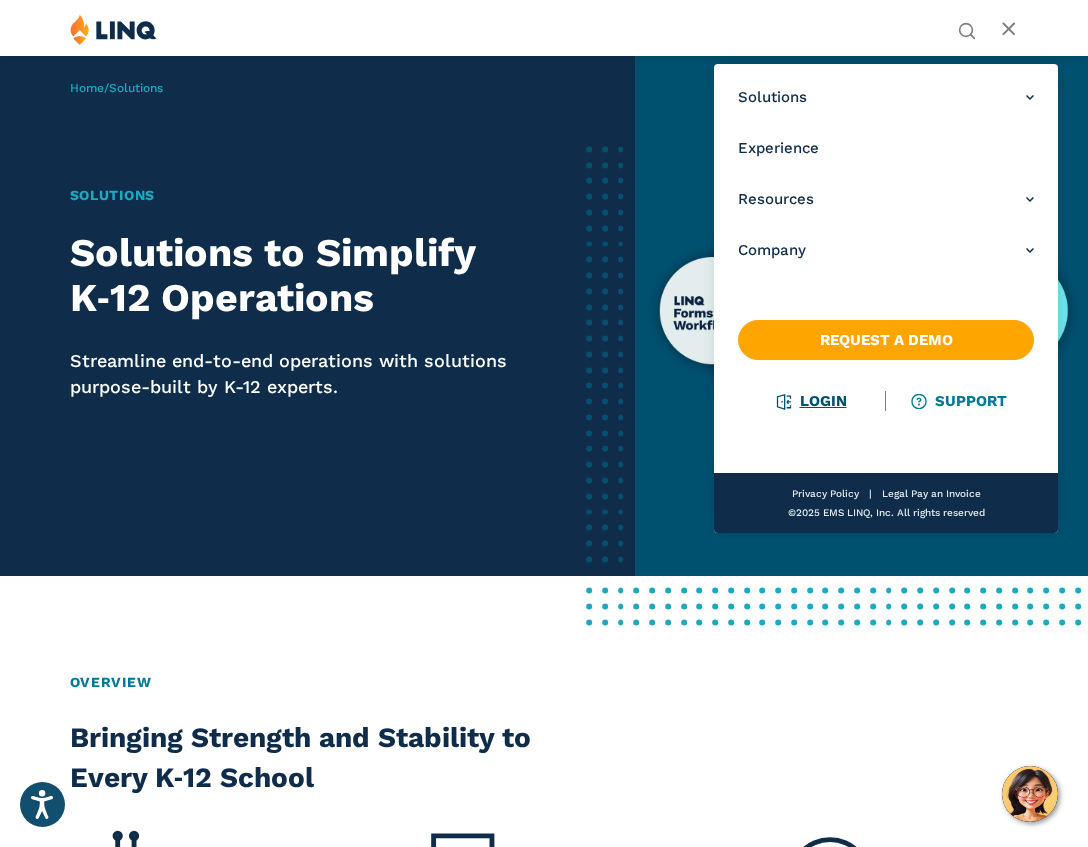 click on "Login" at bounding box center (811, 401) 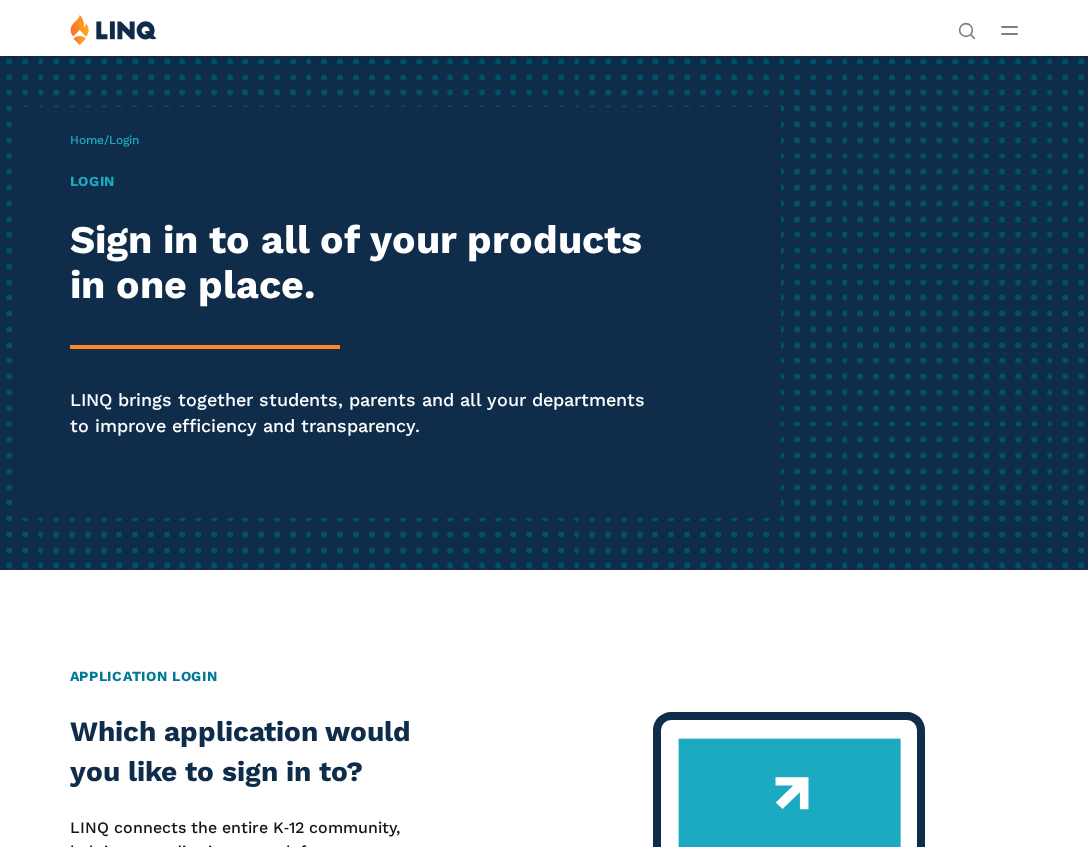 scroll, scrollTop: 0, scrollLeft: 0, axis: both 